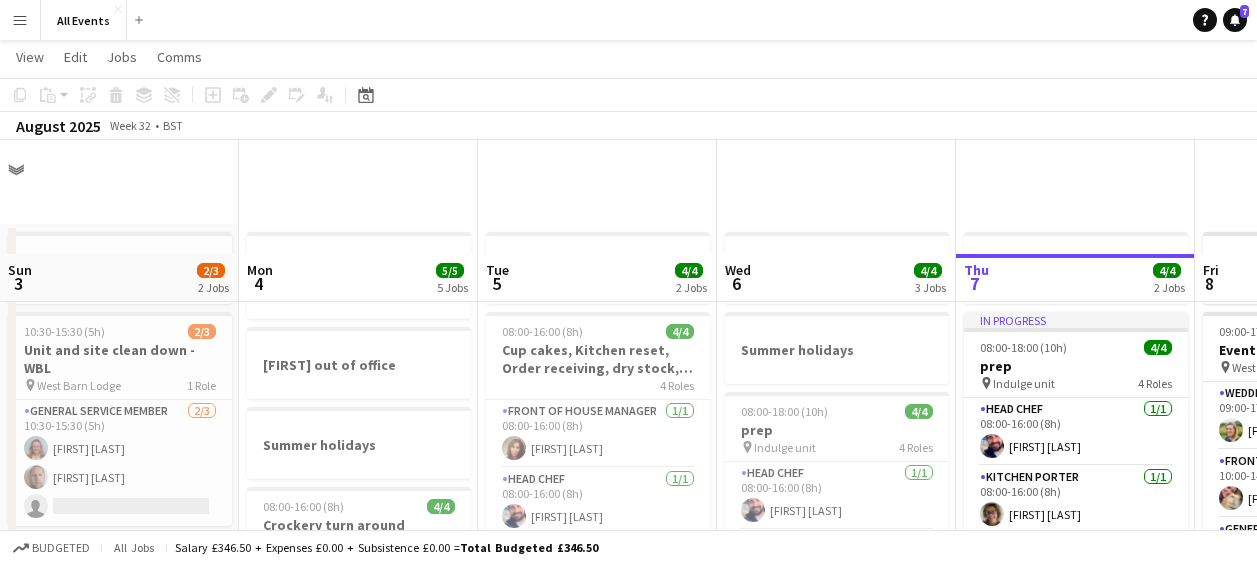 scroll, scrollTop: 114, scrollLeft: 0, axis: vertical 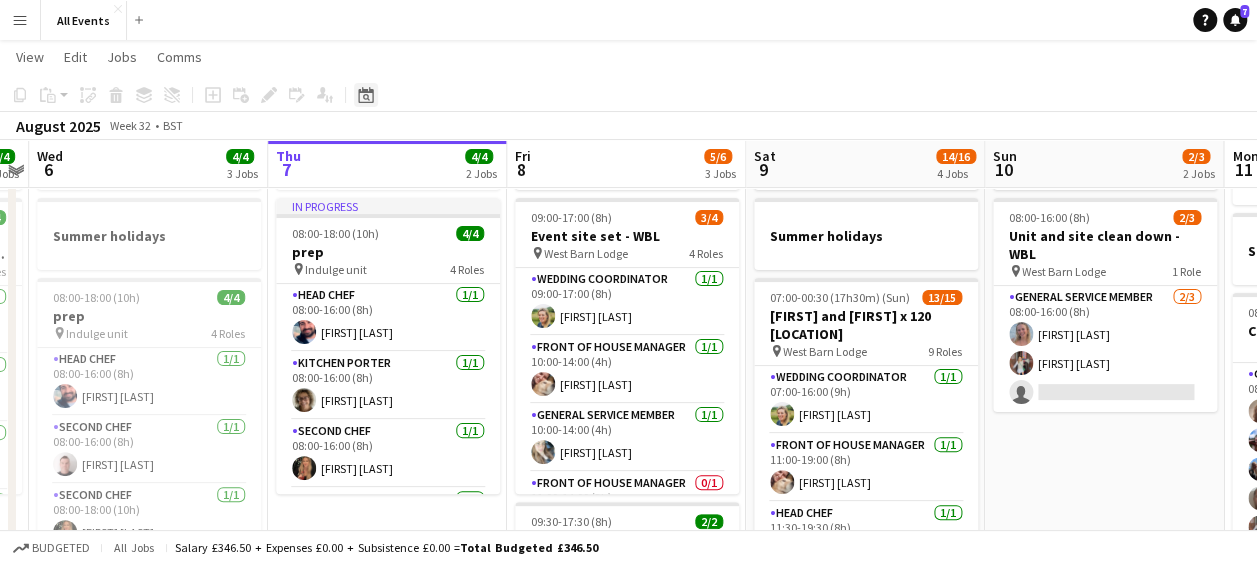 click on "Date picker" 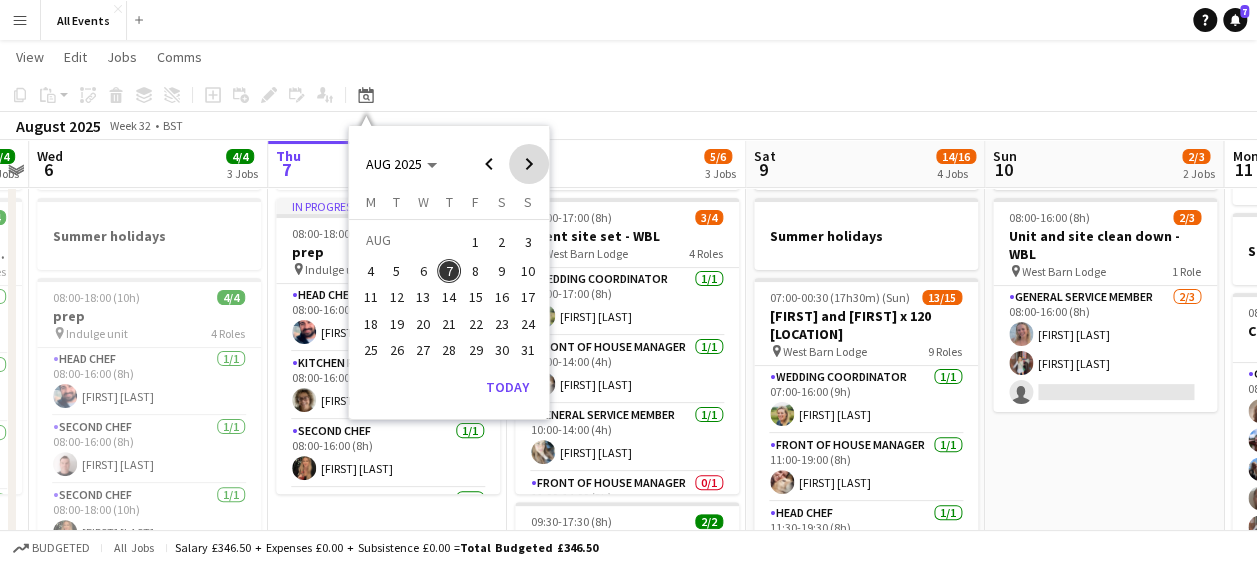 click at bounding box center [529, 164] 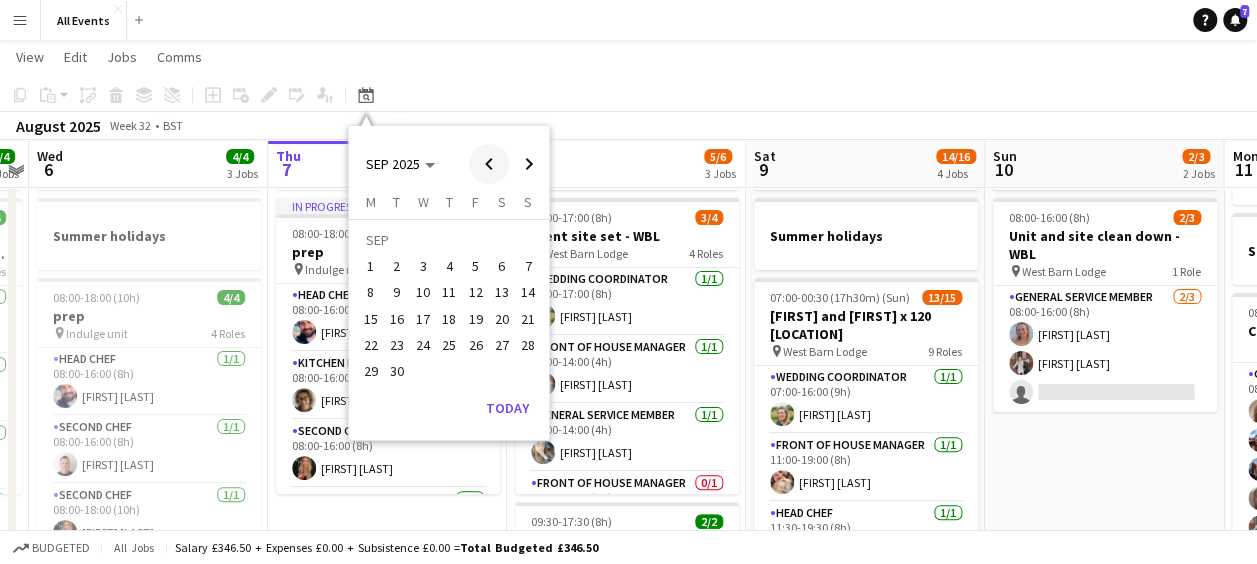 click at bounding box center [489, 164] 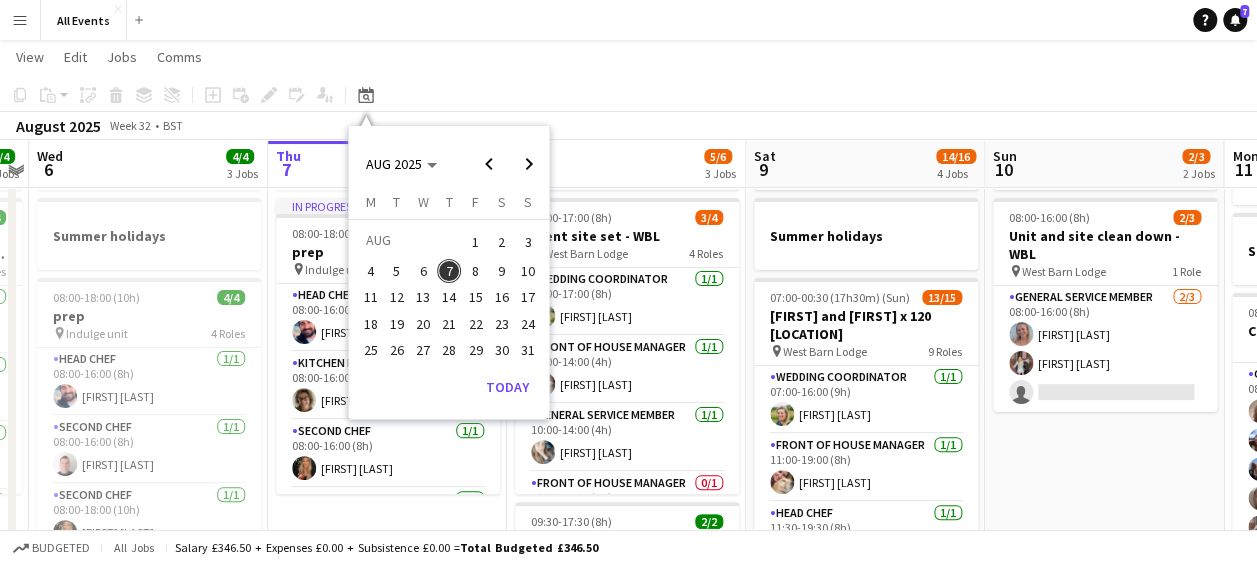 click on "30" at bounding box center [502, 350] 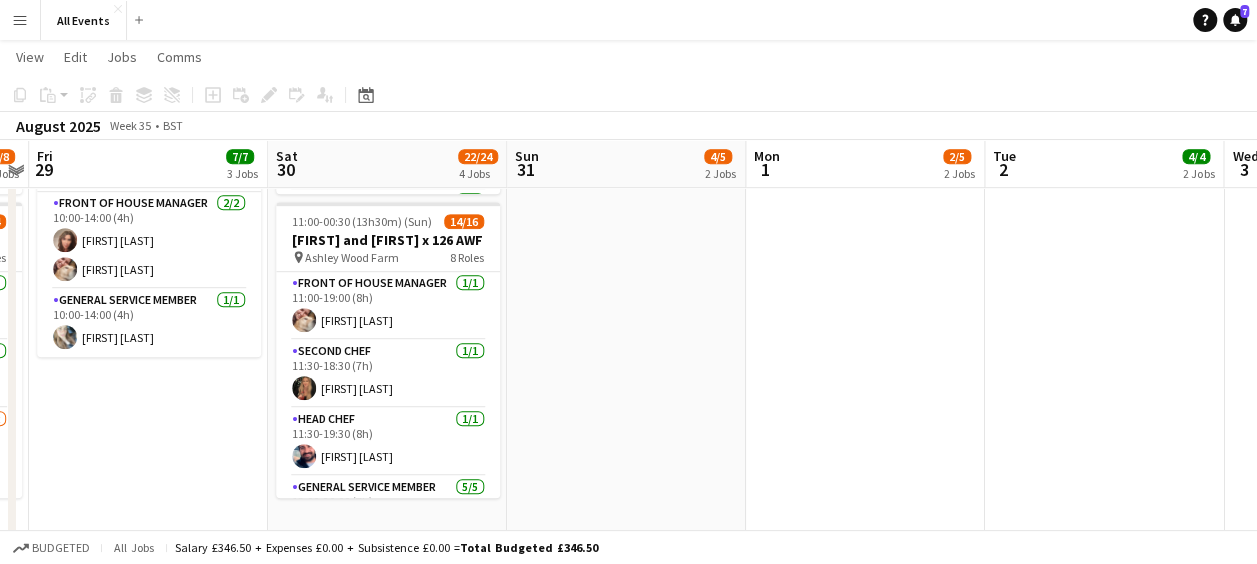 scroll, scrollTop: 498, scrollLeft: 0, axis: vertical 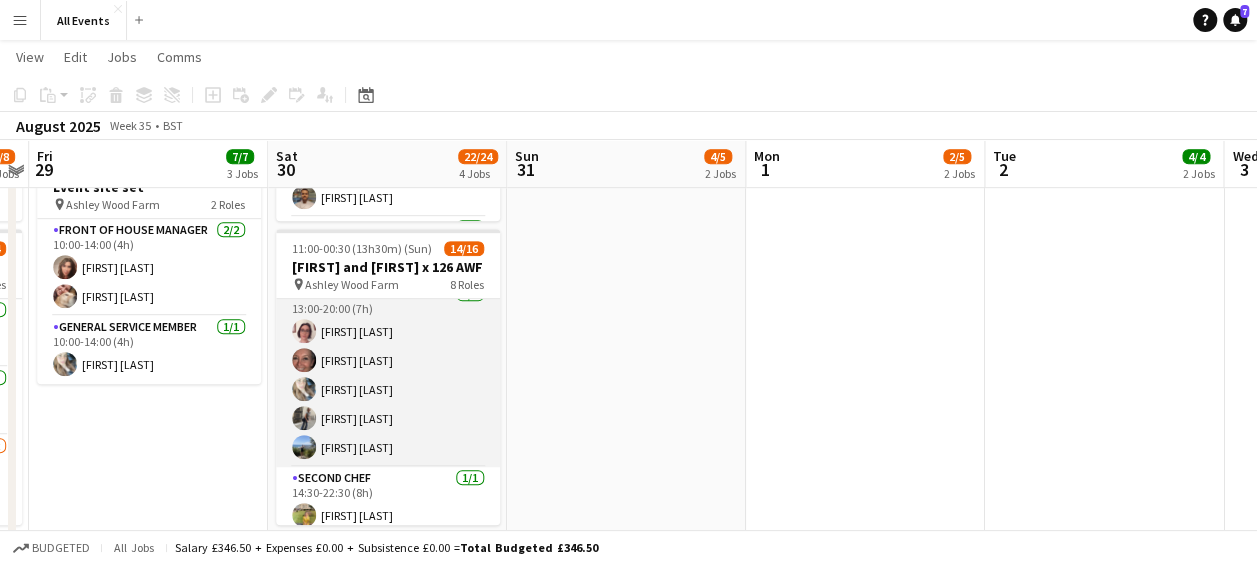 click on "General service member   5/5   13:00-20:00 (7h)
[FIRST] [LAST] [FIRST] [LAST] [FIRST] [LAST] [FIRST] [LAST]" at bounding box center (388, 375) 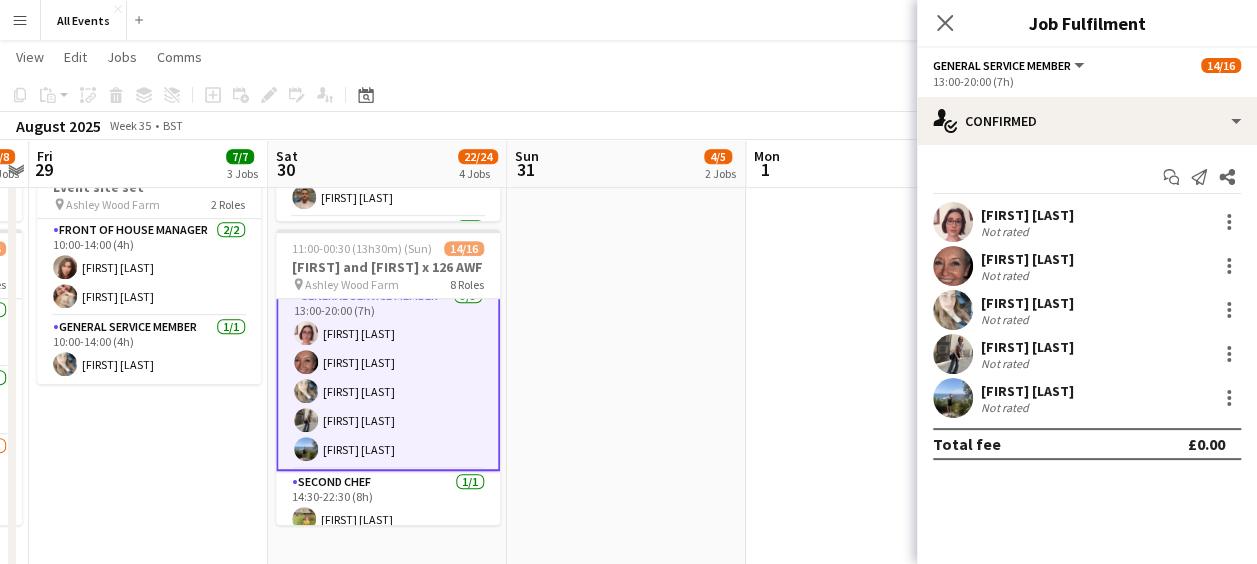 scroll, scrollTop: 222, scrollLeft: 0, axis: vertical 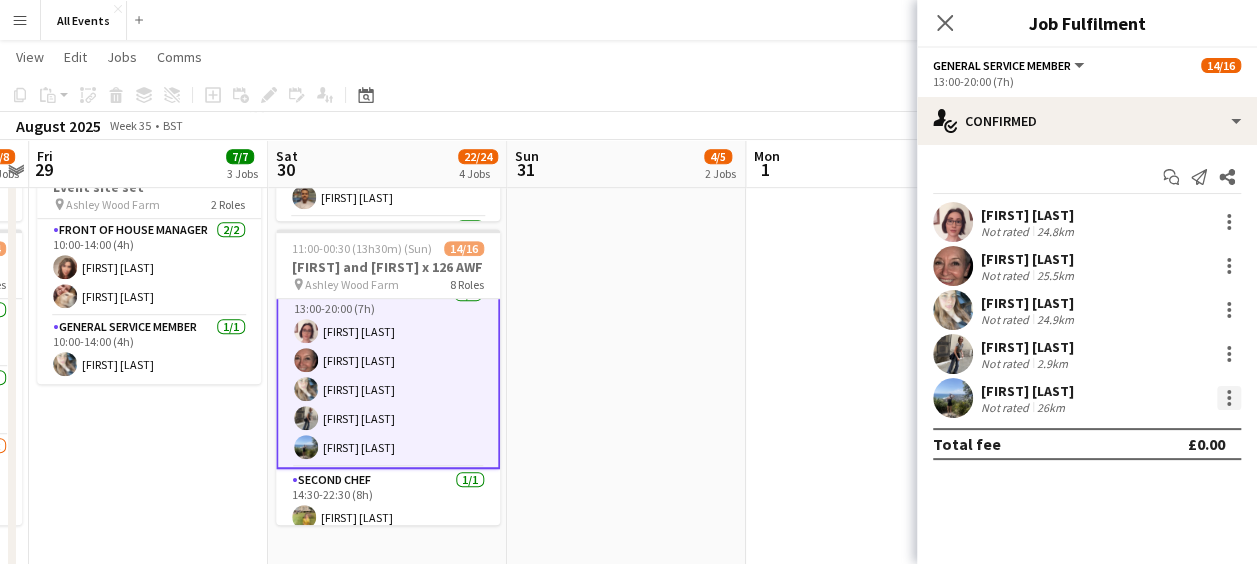 click at bounding box center [1229, 392] 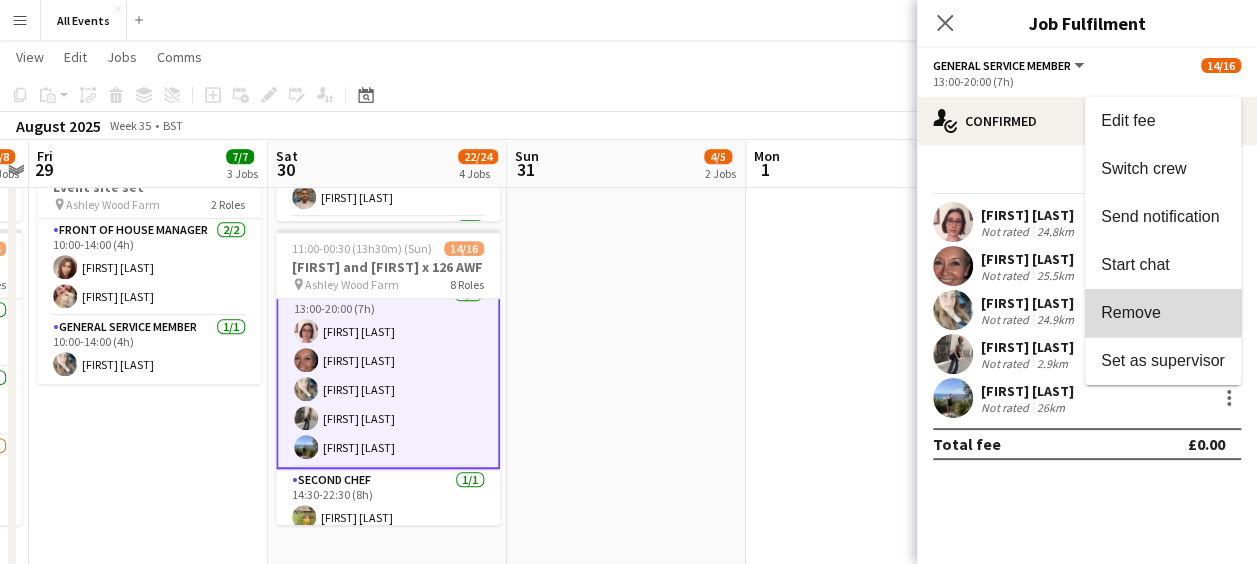 click on "Remove" at bounding box center (1131, 312) 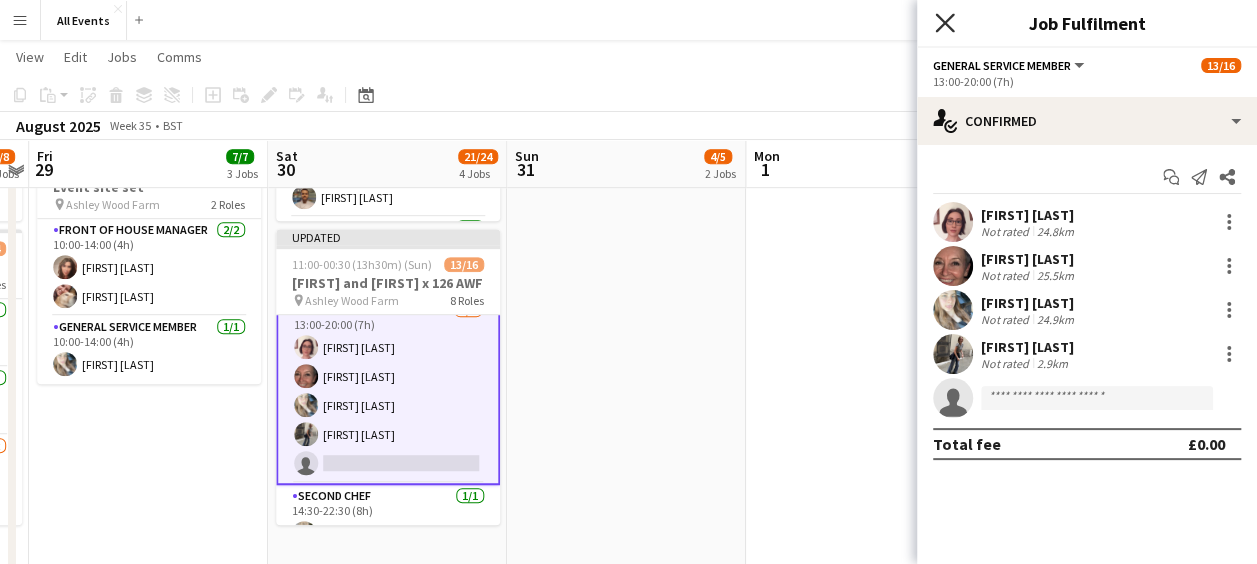 click on "Close pop-in" 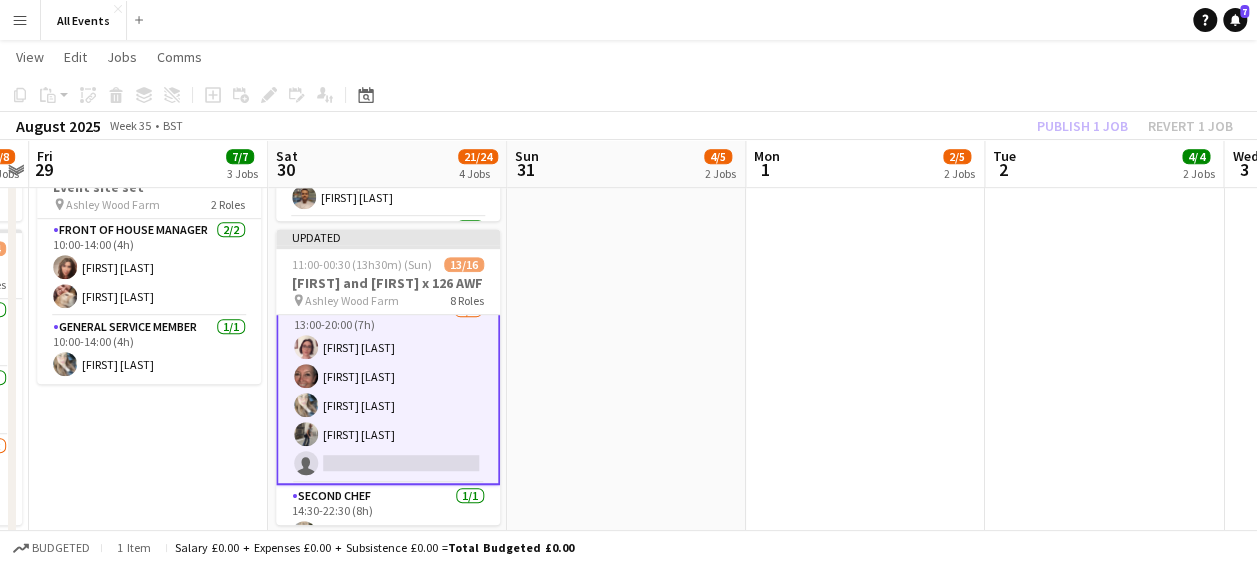 click on "Summer holidays      08:00-16:00 (8h)    4/5   Unit and site clean down AWF    1 Role   General service member   4/5   08:00-16:00 (8h)
[FIRST] [LAST] [FIRST] [LAST] [FIRST] [LAST] [FIRST] [LAST]
single-neutral-actions" at bounding box center [626, 169] 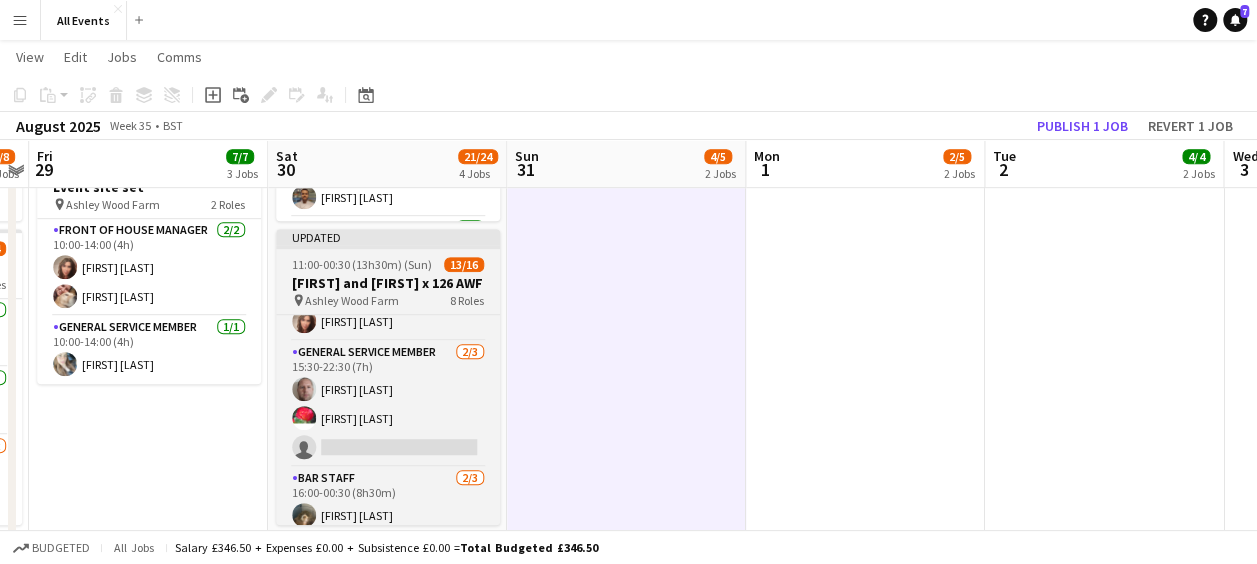 scroll, scrollTop: 502, scrollLeft: 0, axis: vertical 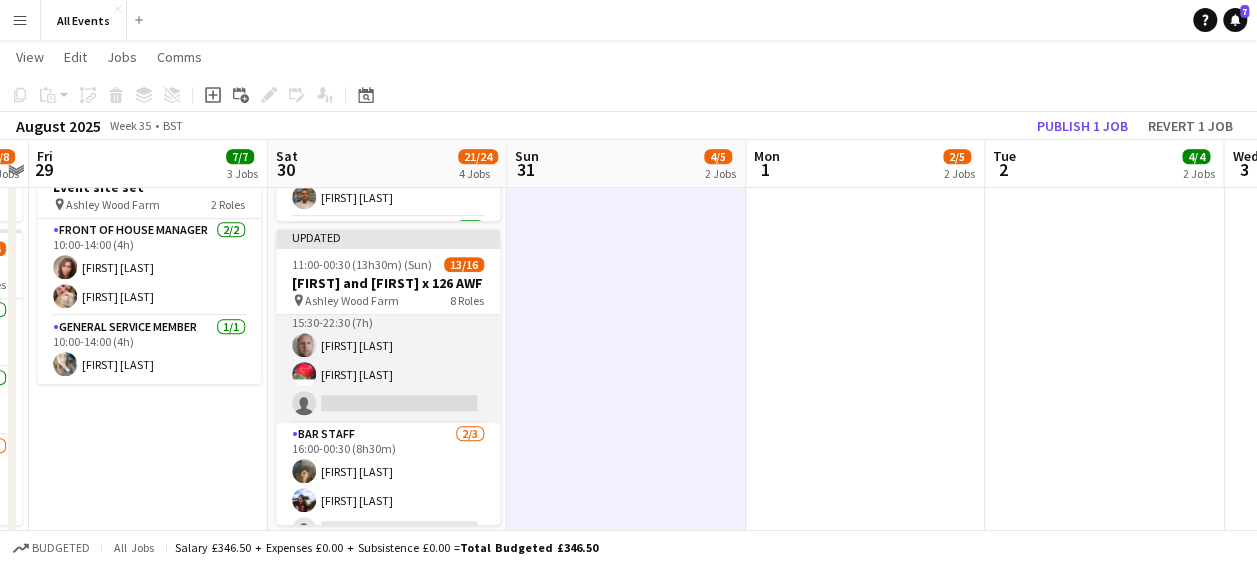 click on "General service member   2/3   15:30-22:30 (7h)
[FIRST] [LAST] [FIRST] [LAST]
single-neutral-actions" at bounding box center [388, 360] 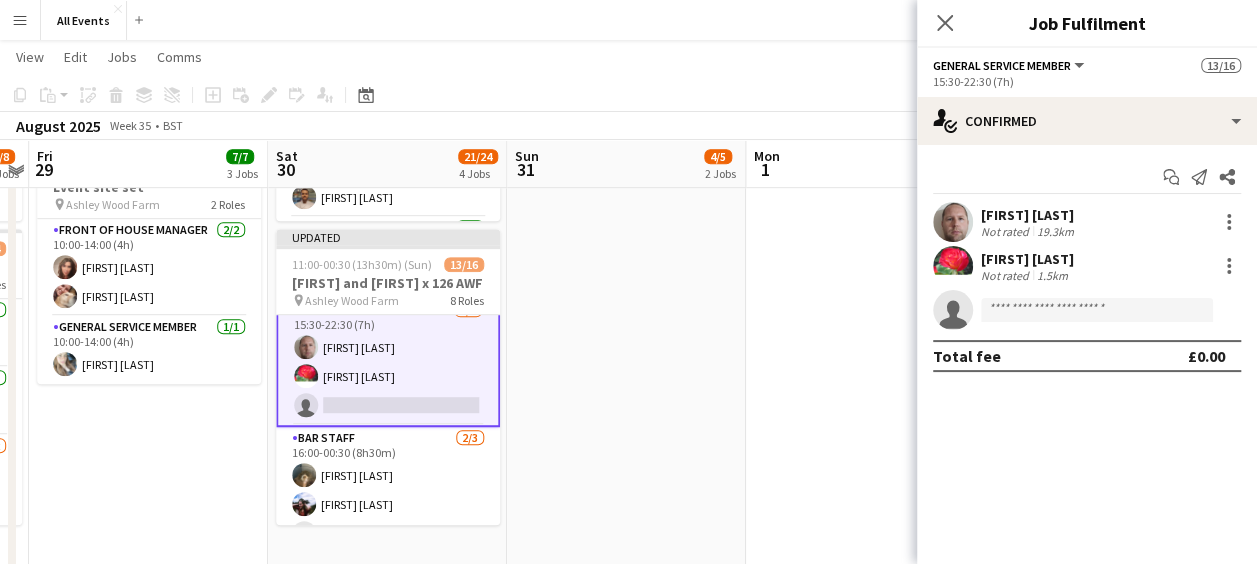 scroll, scrollTop: 544, scrollLeft: 0, axis: vertical 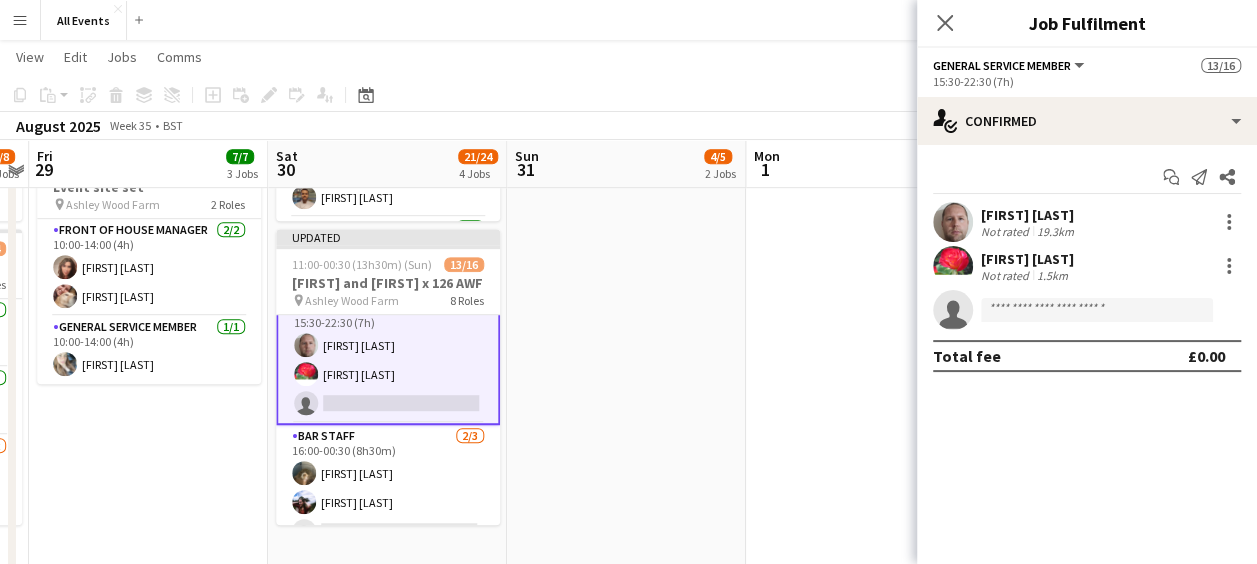 click on "single-neutral-actions" 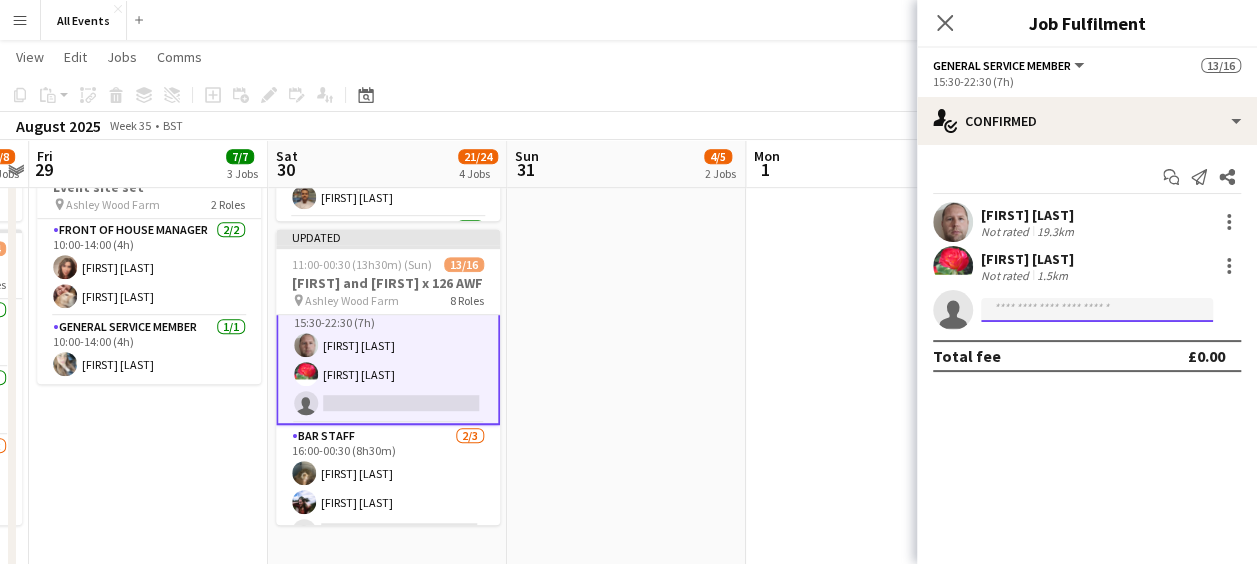 click 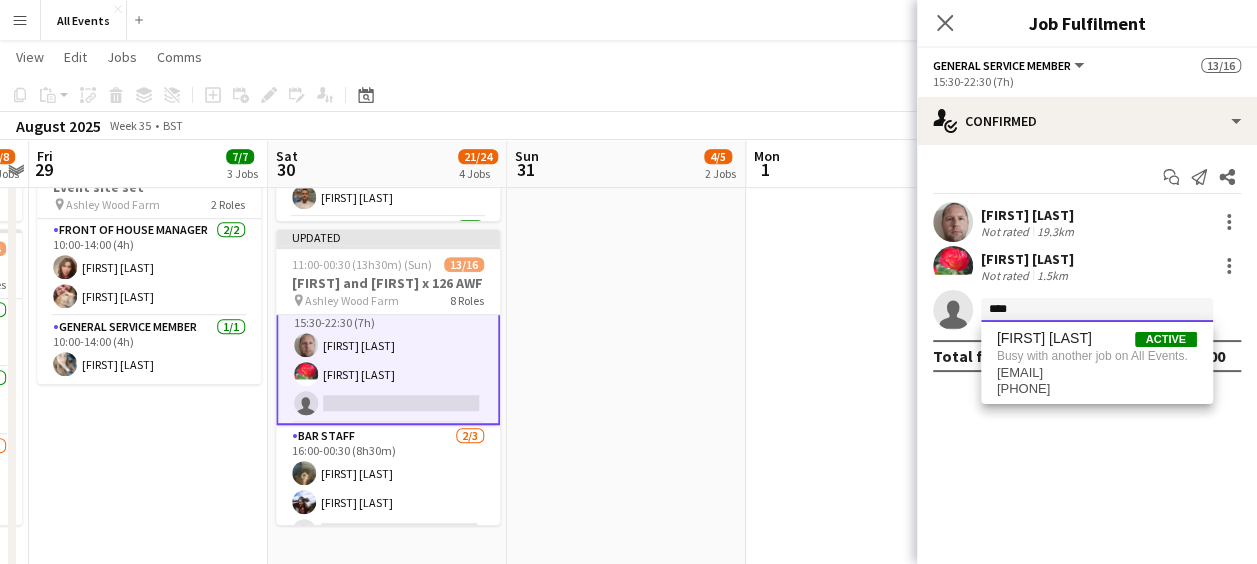 type on "****" 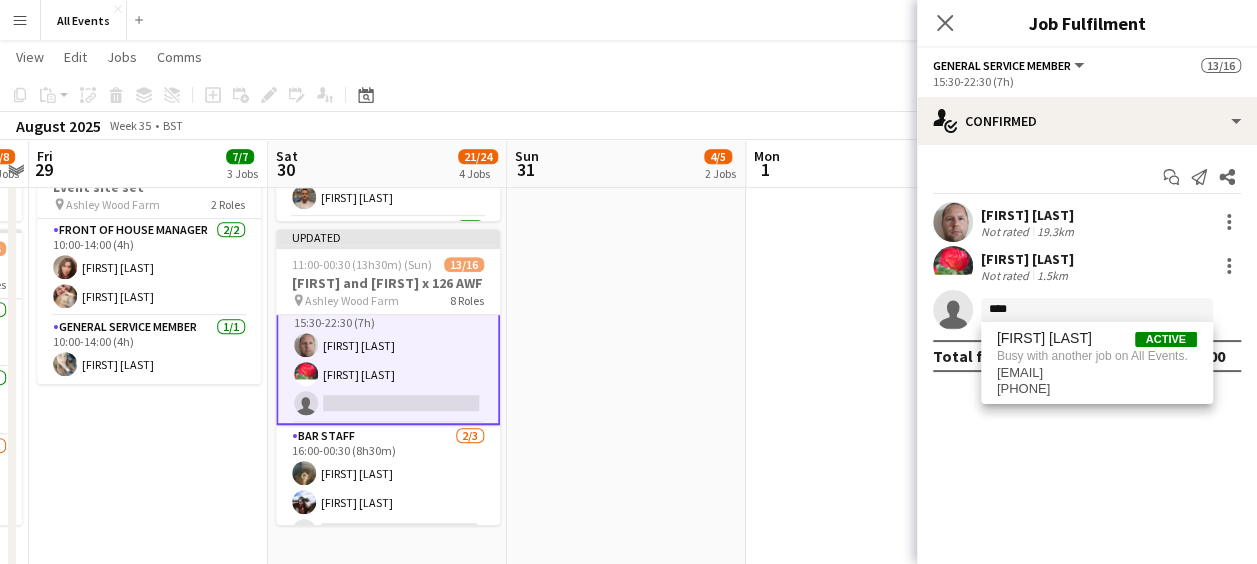 click on "check
Confirmed
Start chat
Send notification
Share
[FIRST] [LAST]   Not rated   19.3km   [FIRST] [LAST]   Not rated   1.5km
single-neutral-actions
****  Total fee   £0.00" 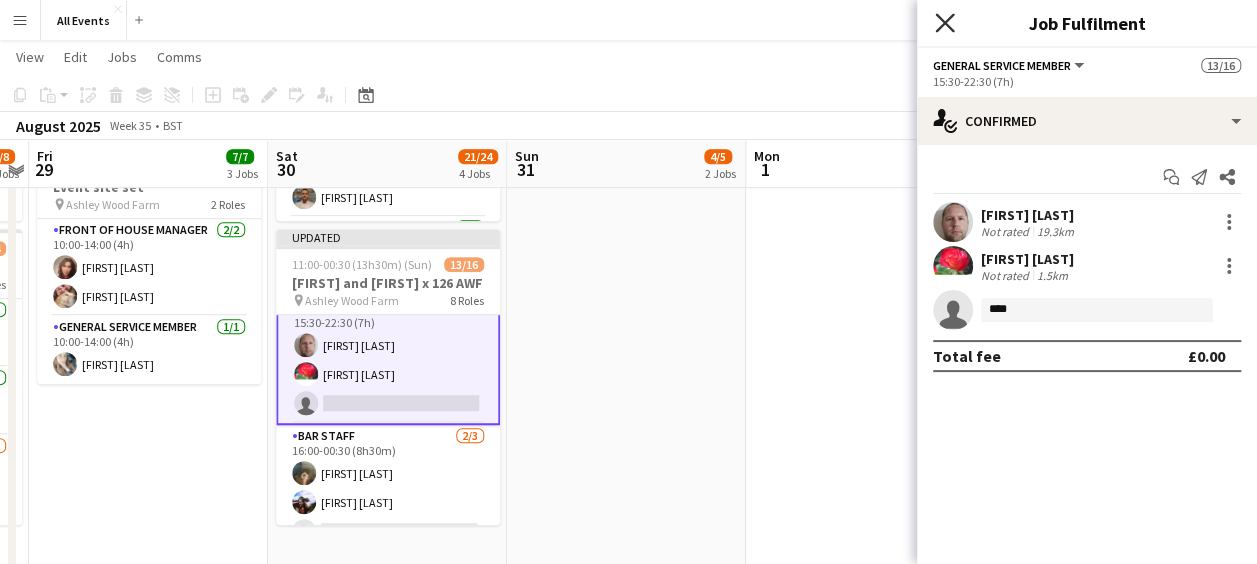 click on "Close pop-in" 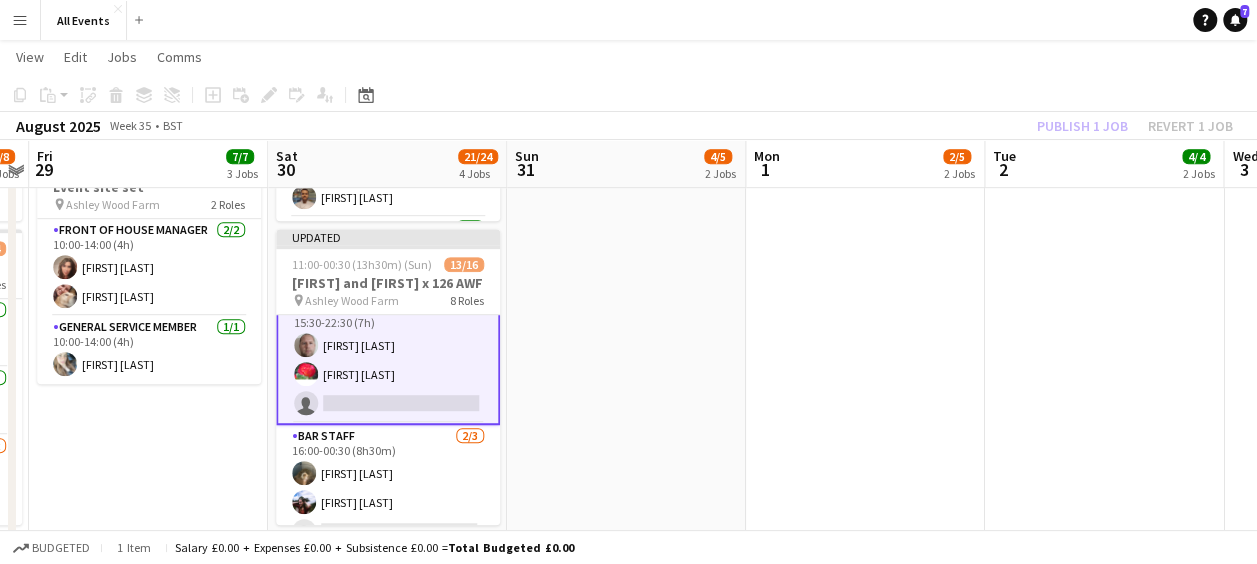 click on "Summer holidays      08:00-16:00 (8h)    4/5   Unit and site clean down AWF    1 Role   General service member   4/5   08:00-16:00 (8h)
[FIRST] [LAST] [FIRST] [LAST] [FIRST] [LAST] [FIRST] [LAST]
single-neutral-actions" at bounding box center [626, 169] 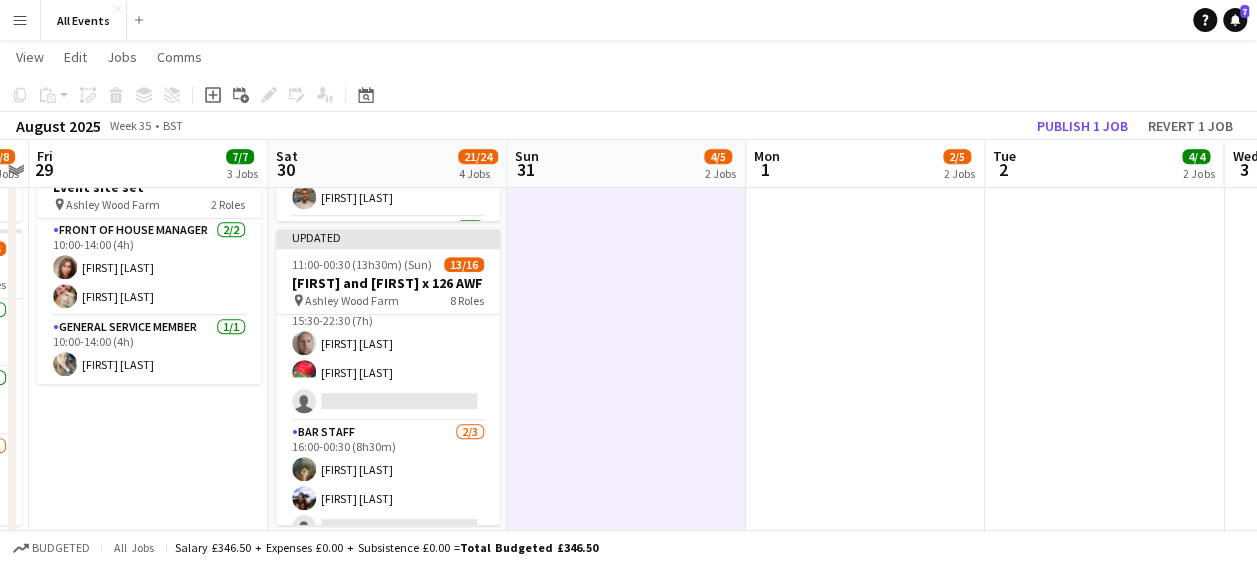 scroll, scrollTop: 542, scrollLeft: 0, axis: vertical 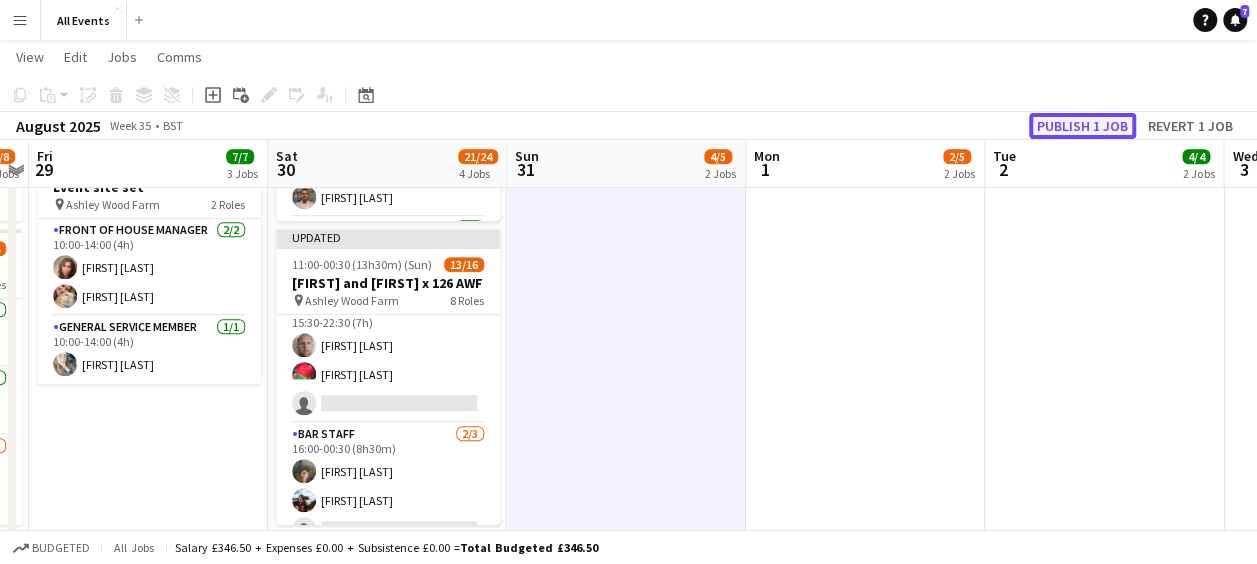 click on "Publish 1 job" 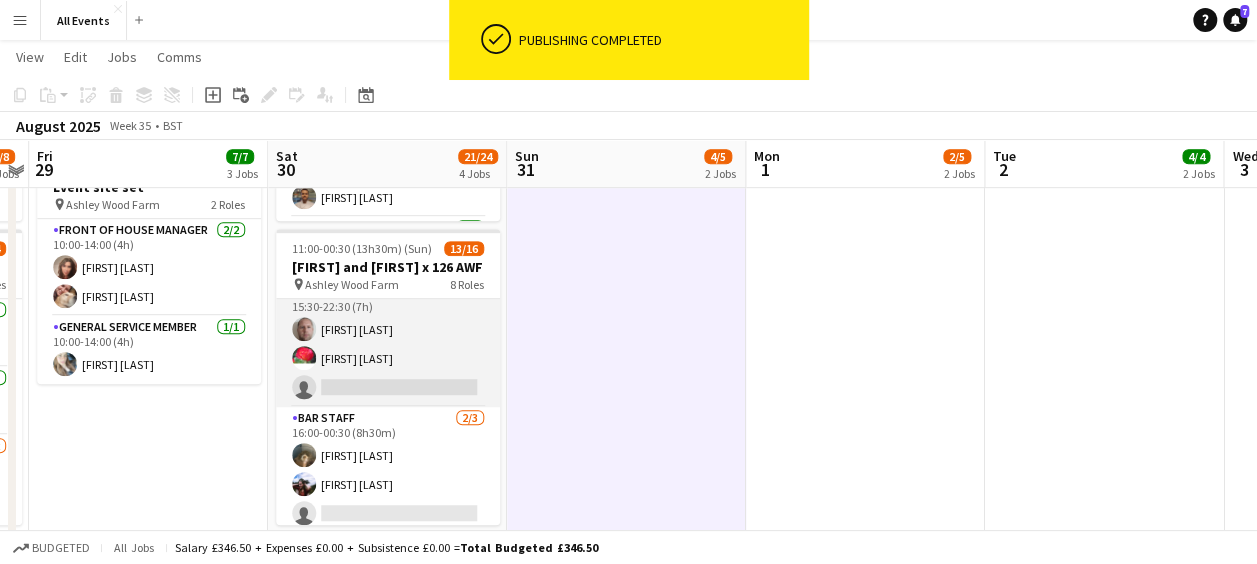 click on "General service member   2/3   15:30-22:30 (7h)
[FIRST] [LAST] [FIRST] [LAST]
single-neutral-actions" at bounding box center (388, 344) 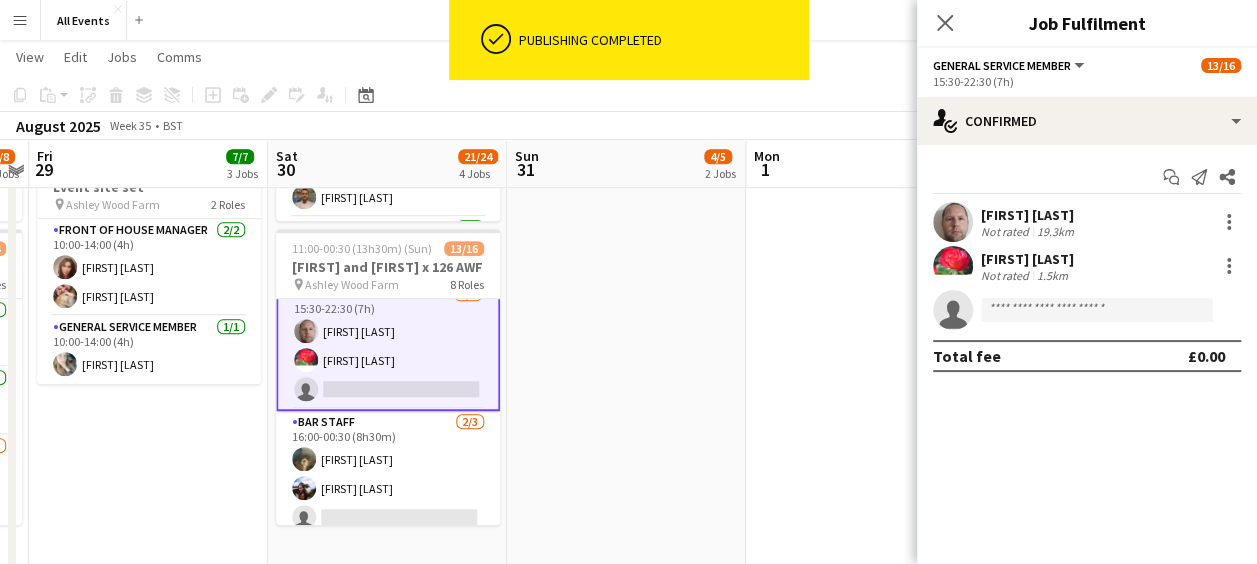 scroll, scrollTop: 544, scrollLeft: 0, axis: vertical 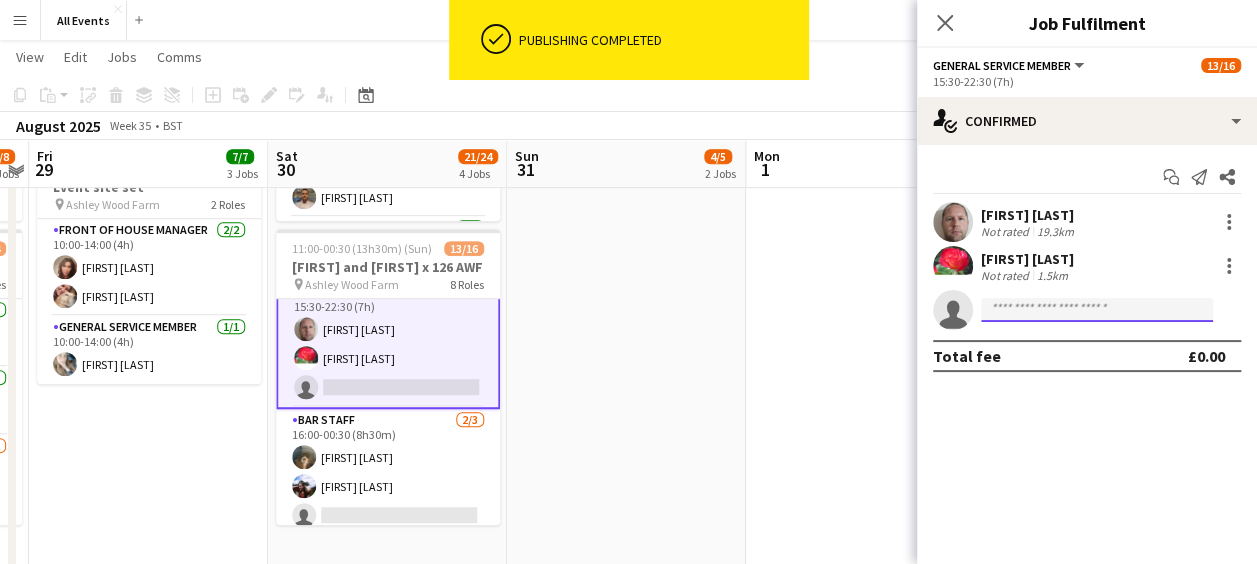 click 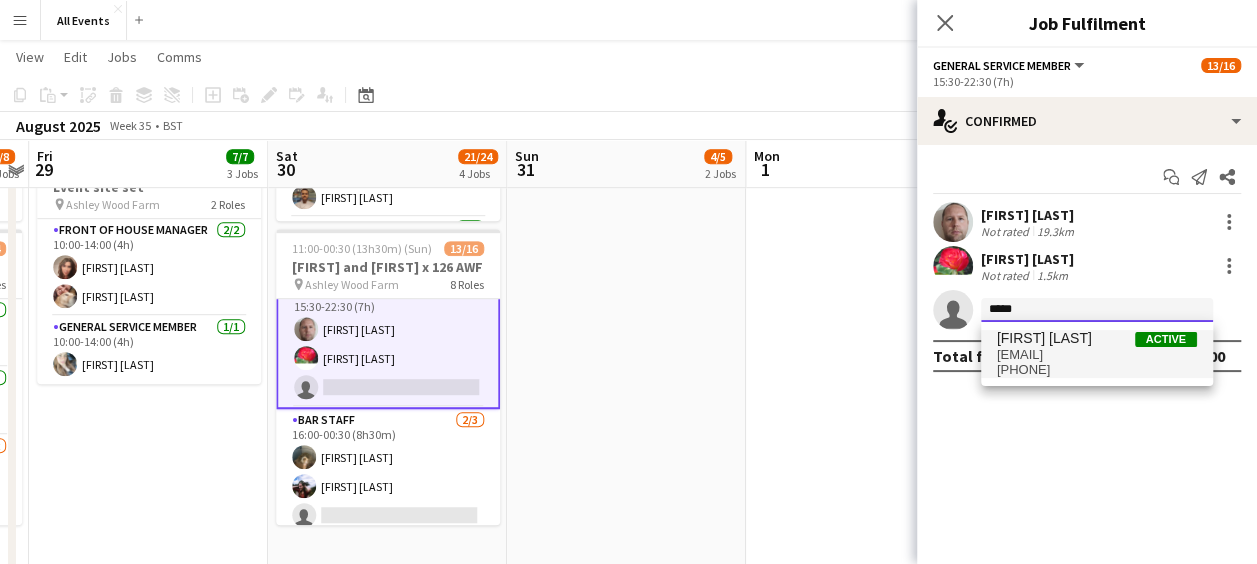 type on "****" 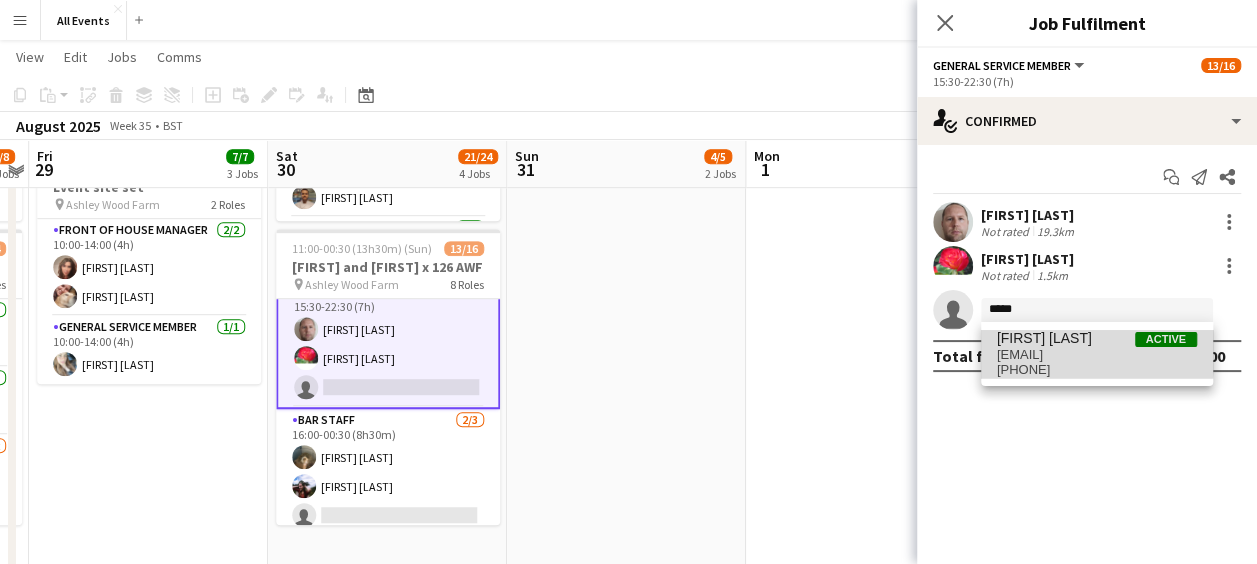 click on "[FIRST] [LAST]" at bounding box center (1044, 338) 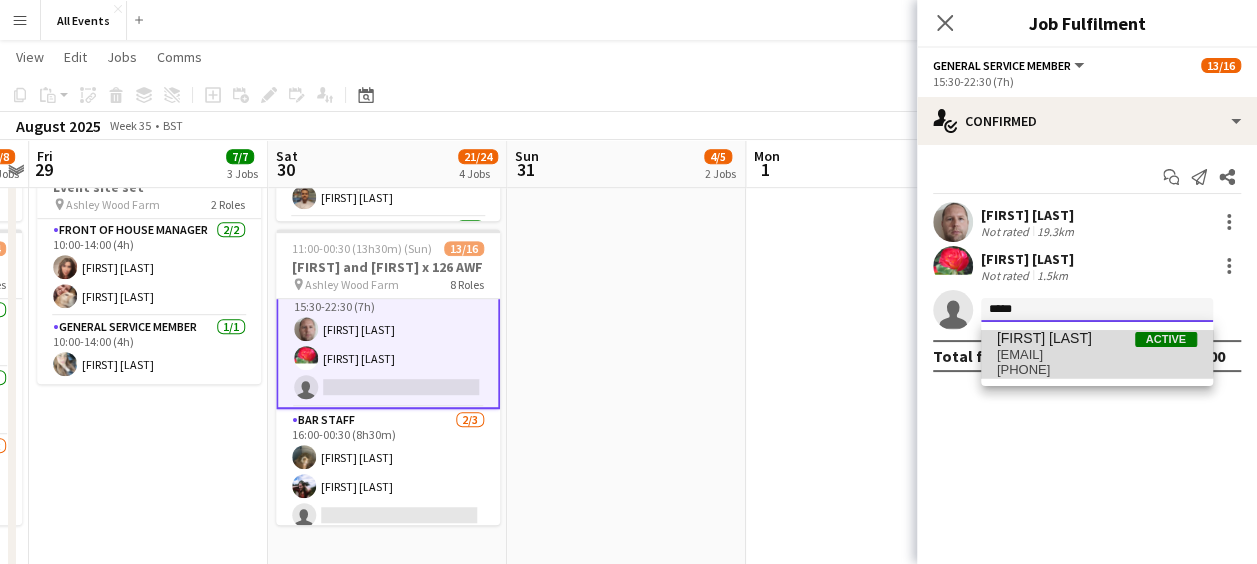 type 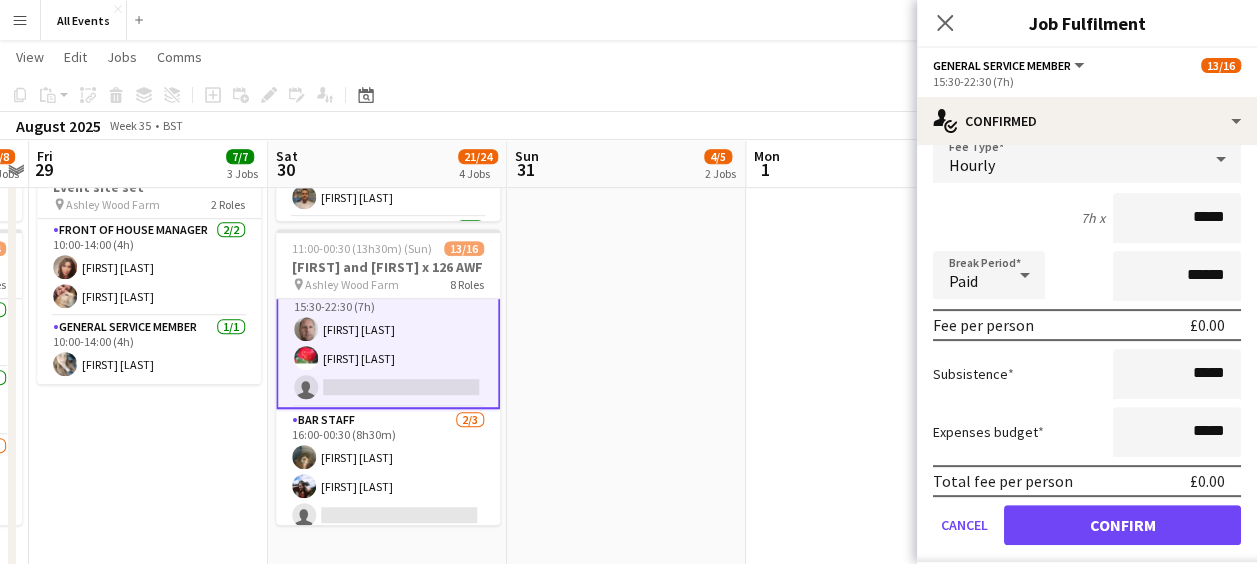 scroll, scrollTop: 277, scrollLeft: 0, axis: vertical 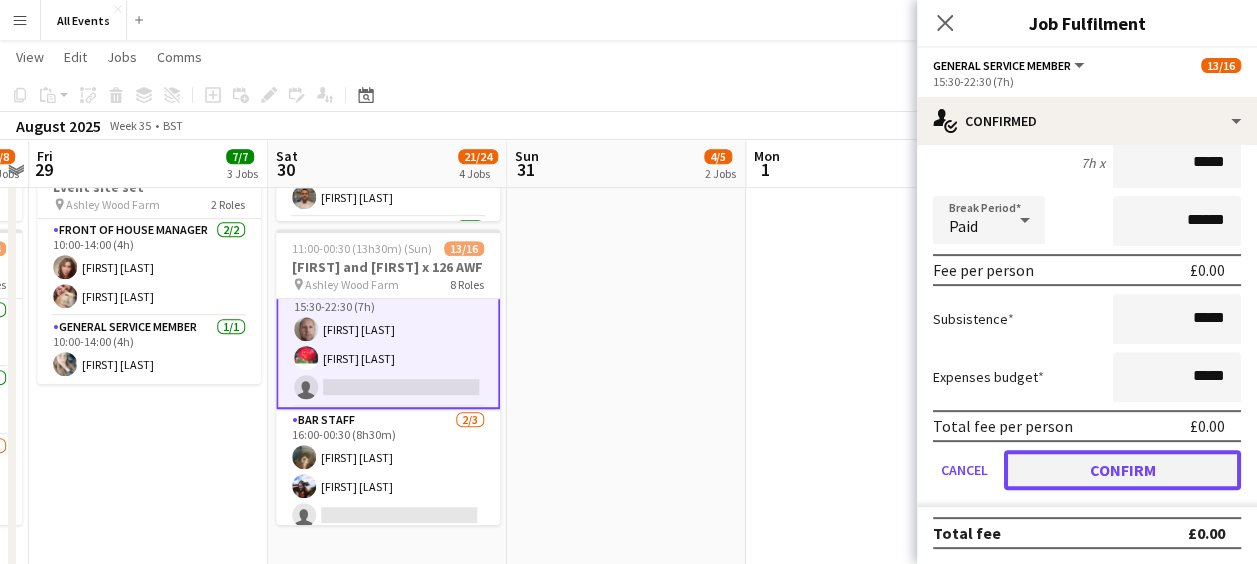 click on "Confirm" at bounding box center [1122, 470] 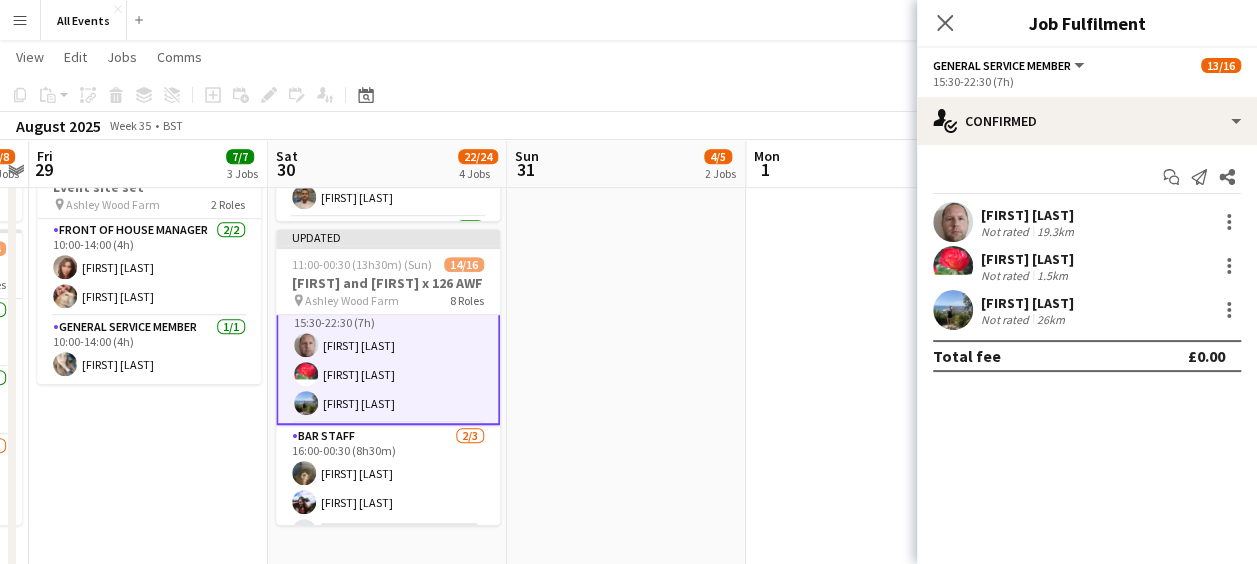 scroll, scrollTop: 0, scrollLeft: 0, axis: both 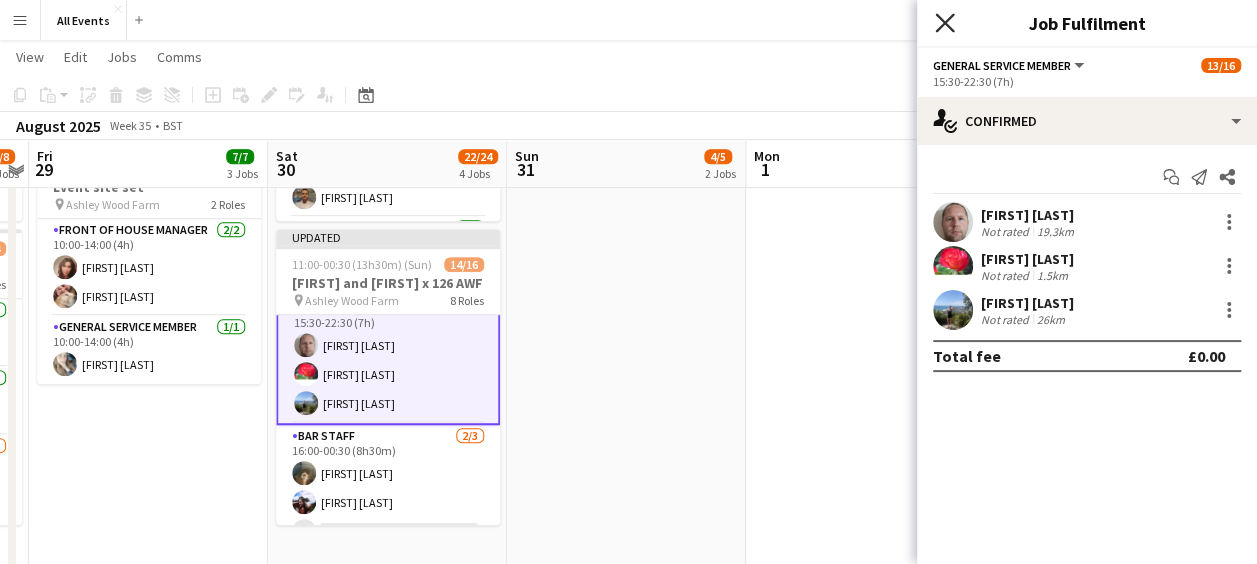 click 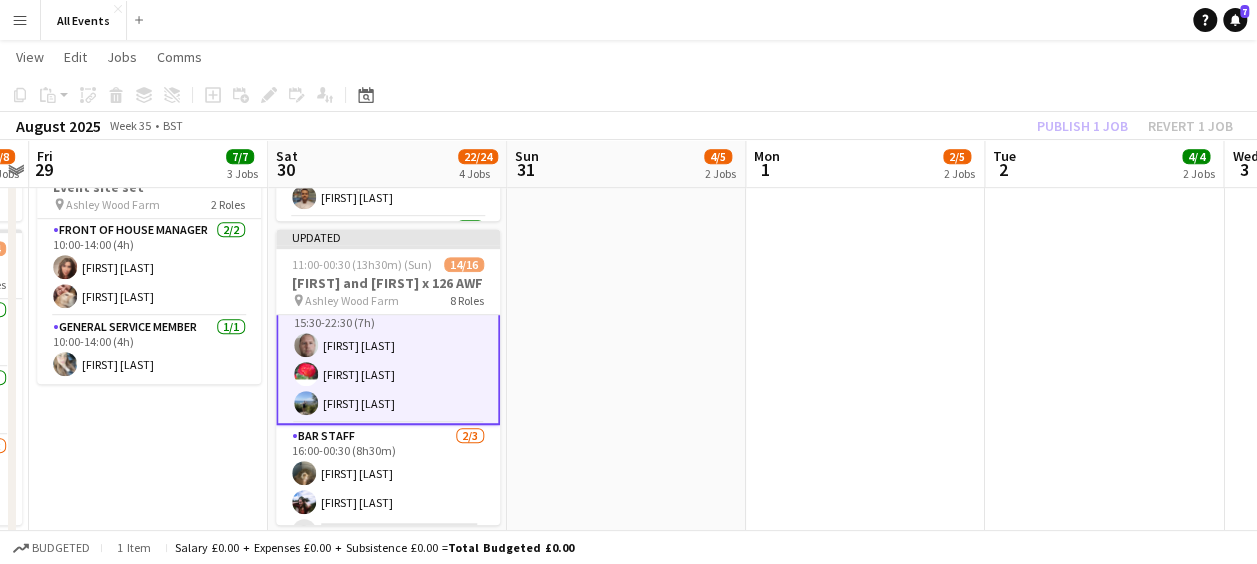 click on "Summer holidays      08:00-16:00 (8h)    4/5   Unit and site clean down AWF    1 Role   General service member   4/5   08:00-16:00 (8h)
[FIRST] [LAST] [FIRST] [LAST] [FIRST] [LAST] [FIRST] [LAST]
single-neutral-actions" at bounding box center (626, 169) 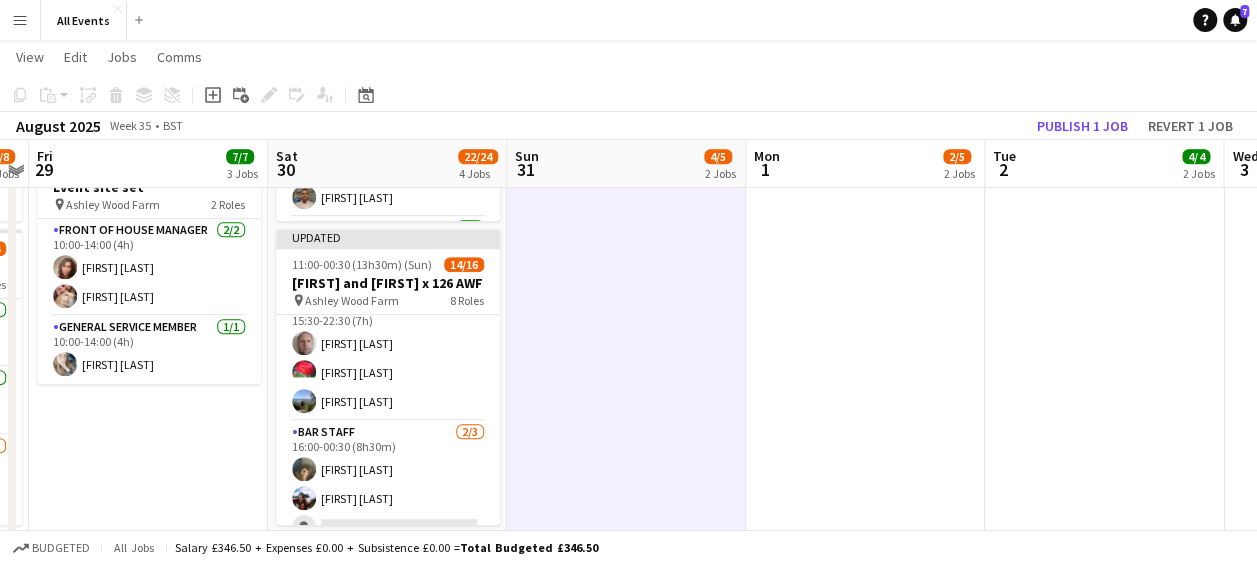 scroll, scrollTop: 542, scrollLeft: 0, axis: vertical 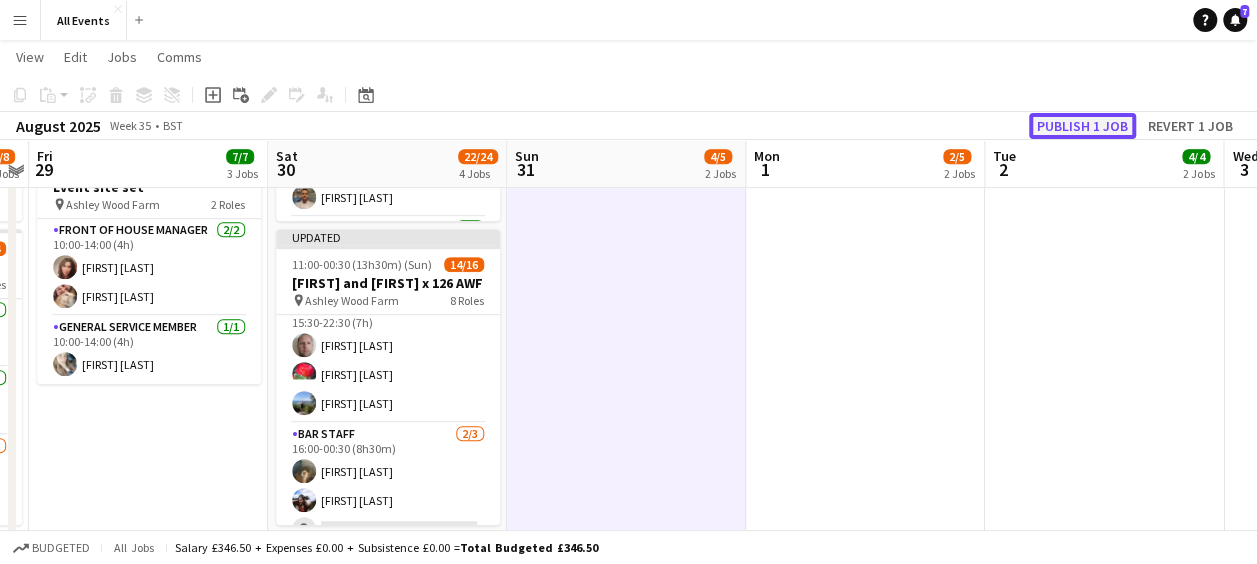 click on "Publish 1 job" 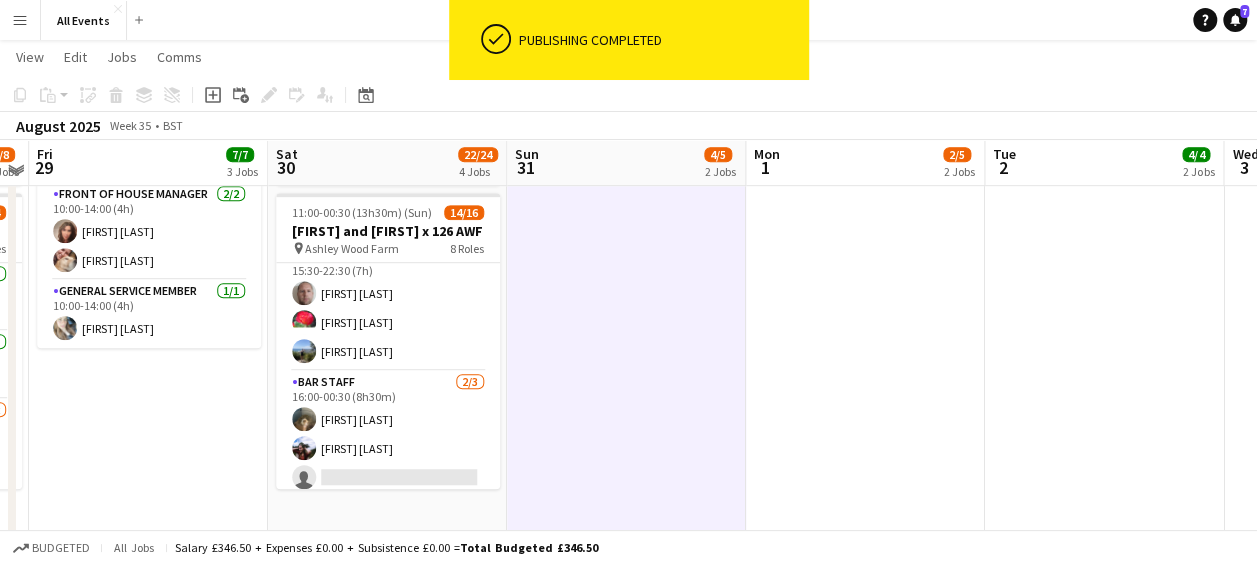 scroll, scrollTop: 508, scrollLeft: 0, axis: vertical 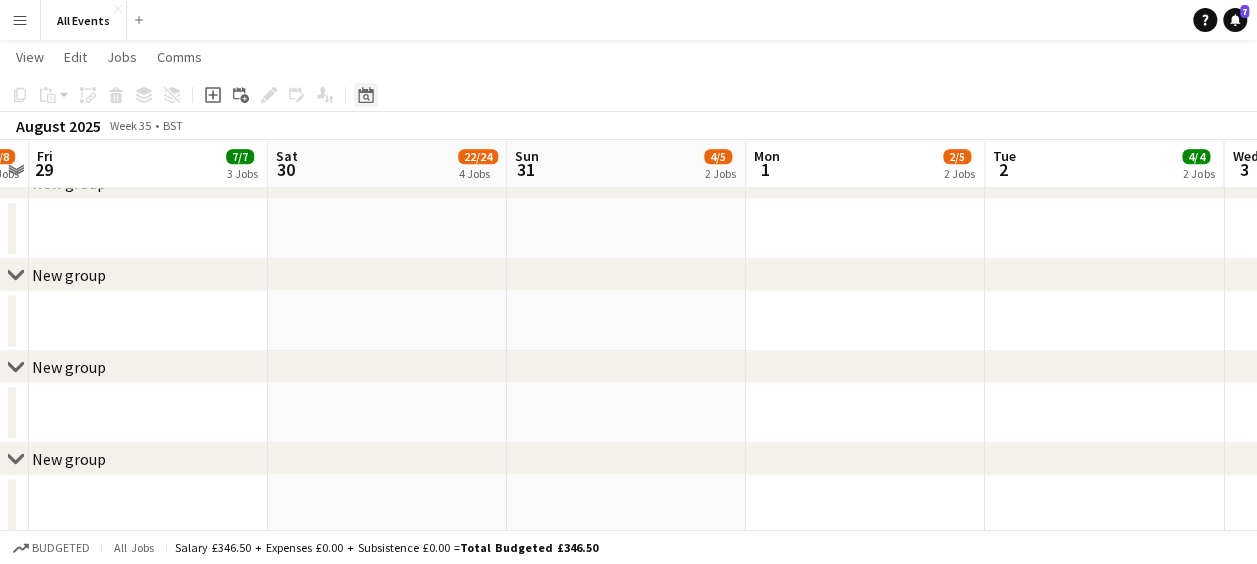 click 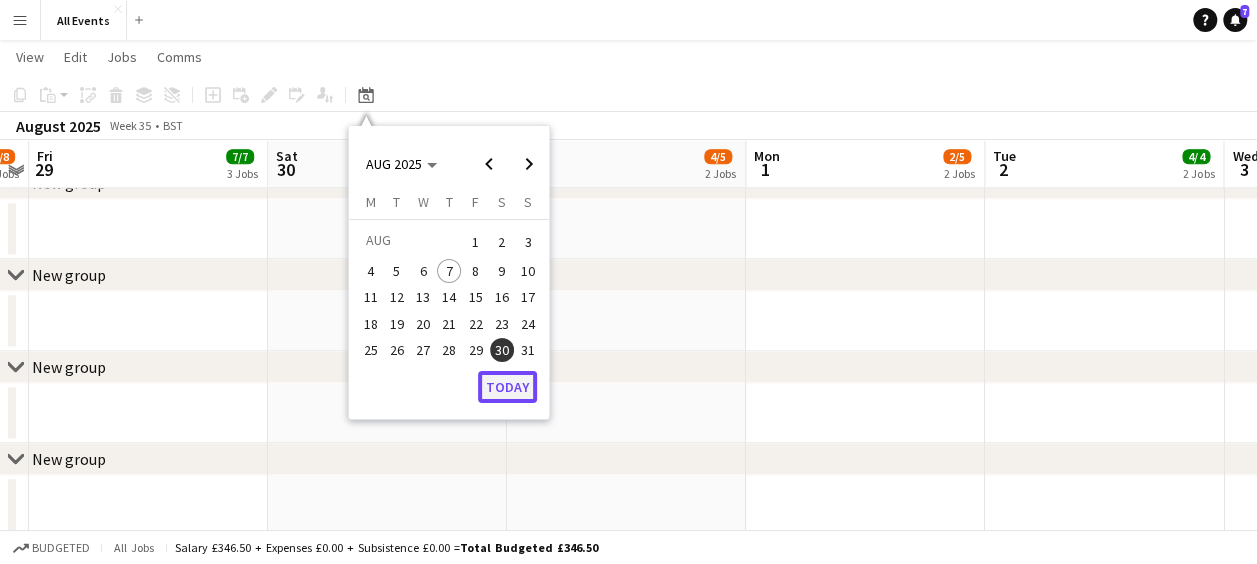 click on "Today" at bounding box center [507, 387] 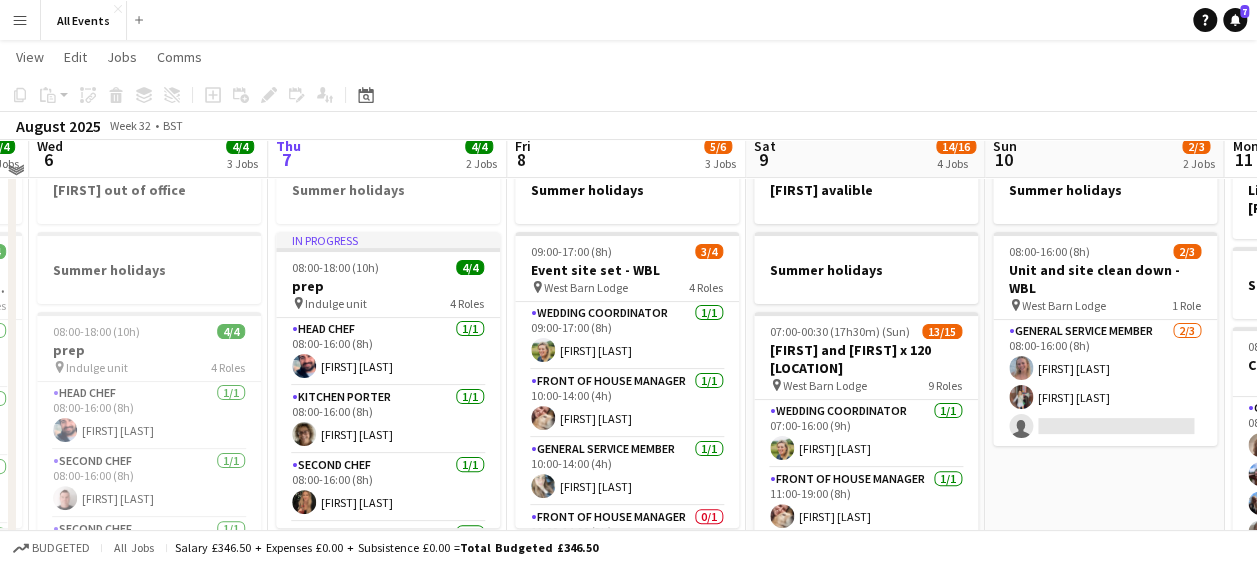 scroll, scrollTop: 84, scrollLeft: 0, axis: vertical 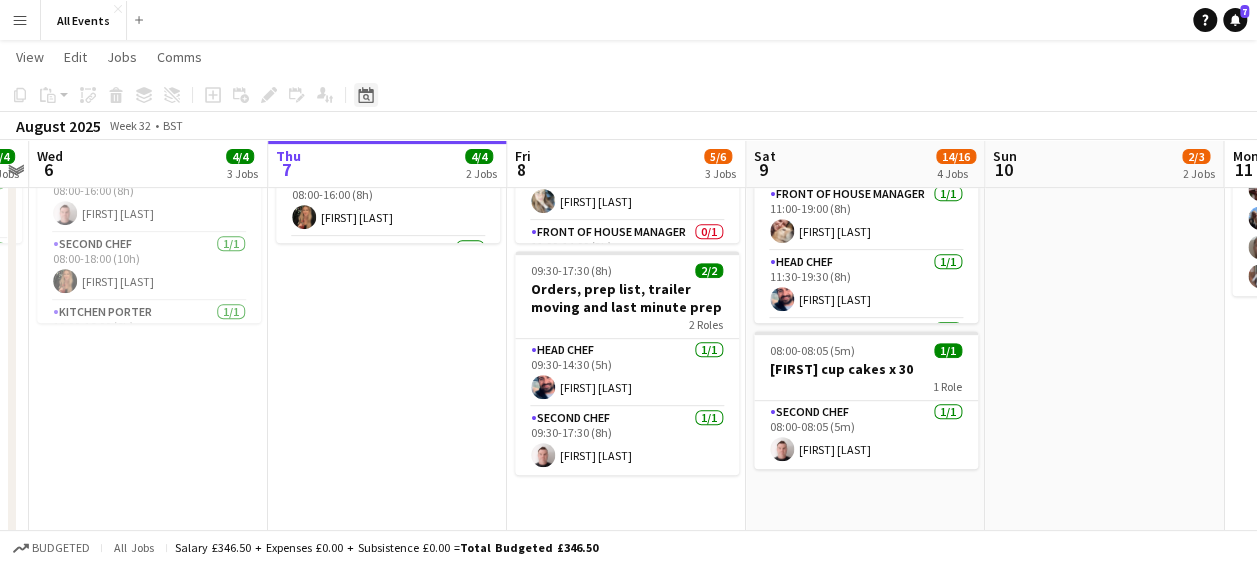 click on "Date picker" 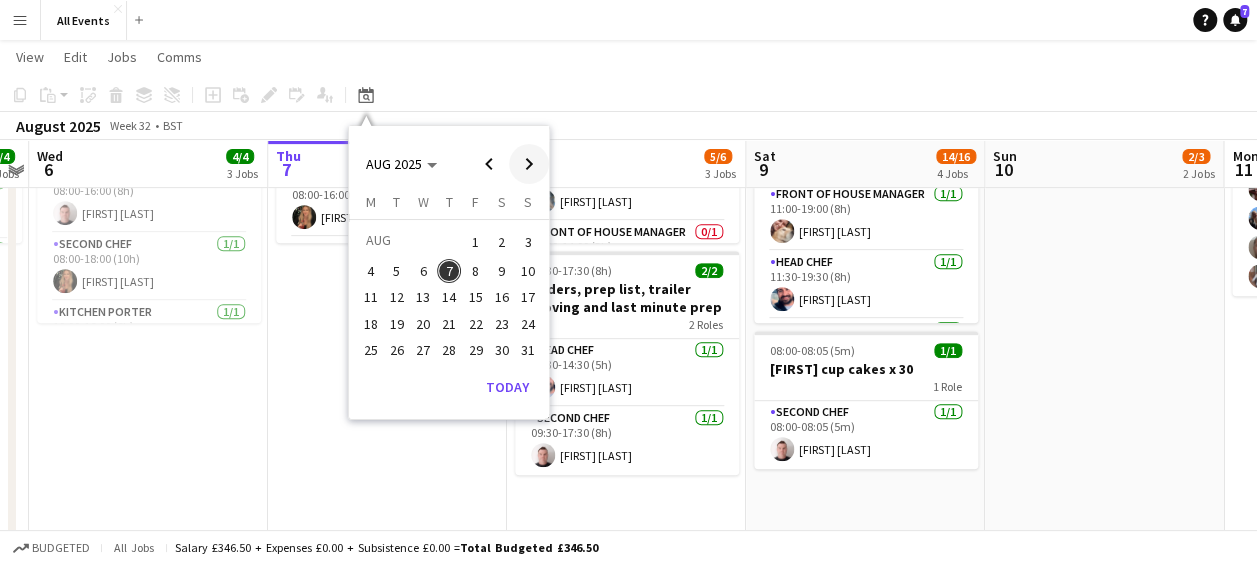 click at bounding box center [529, 164] 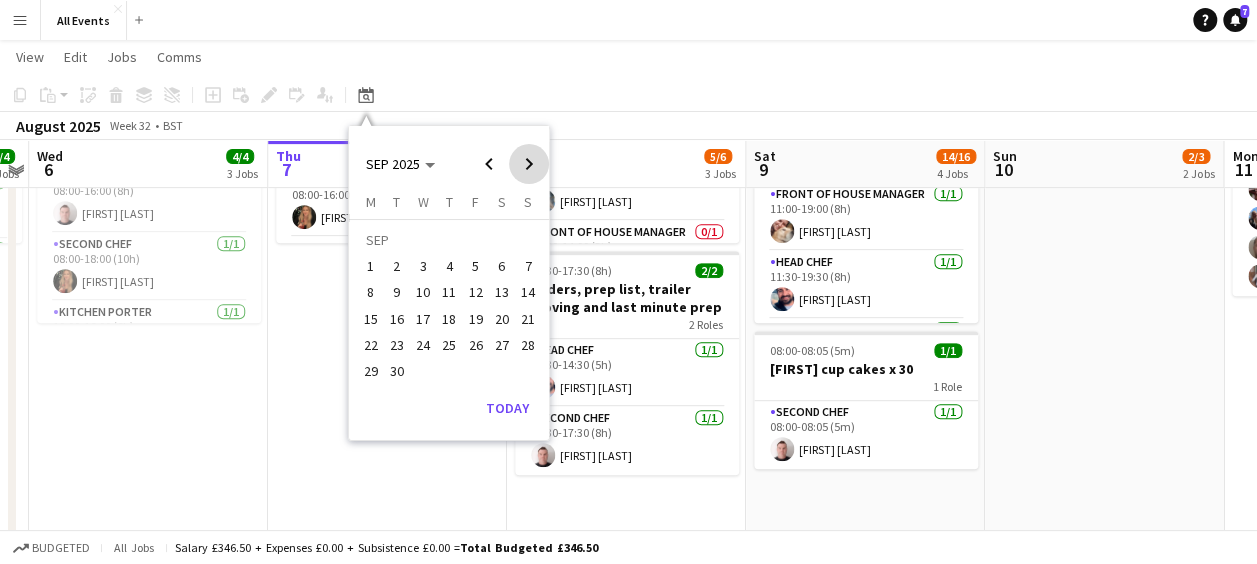 click at bounding box center (529, 164) 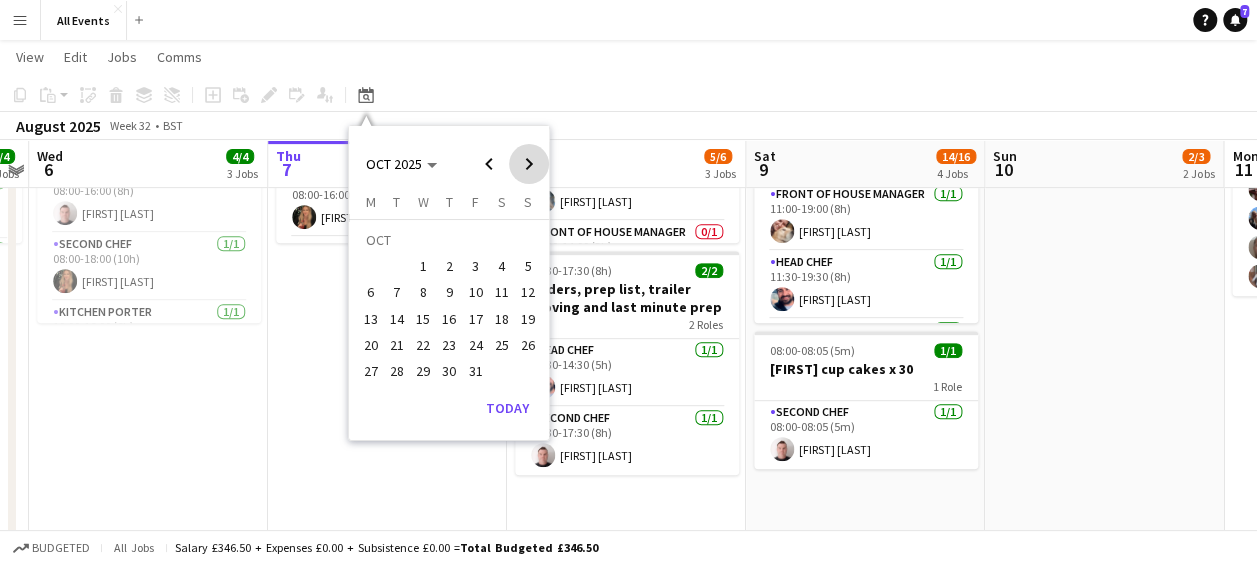 click at bounding box center (529, 164) 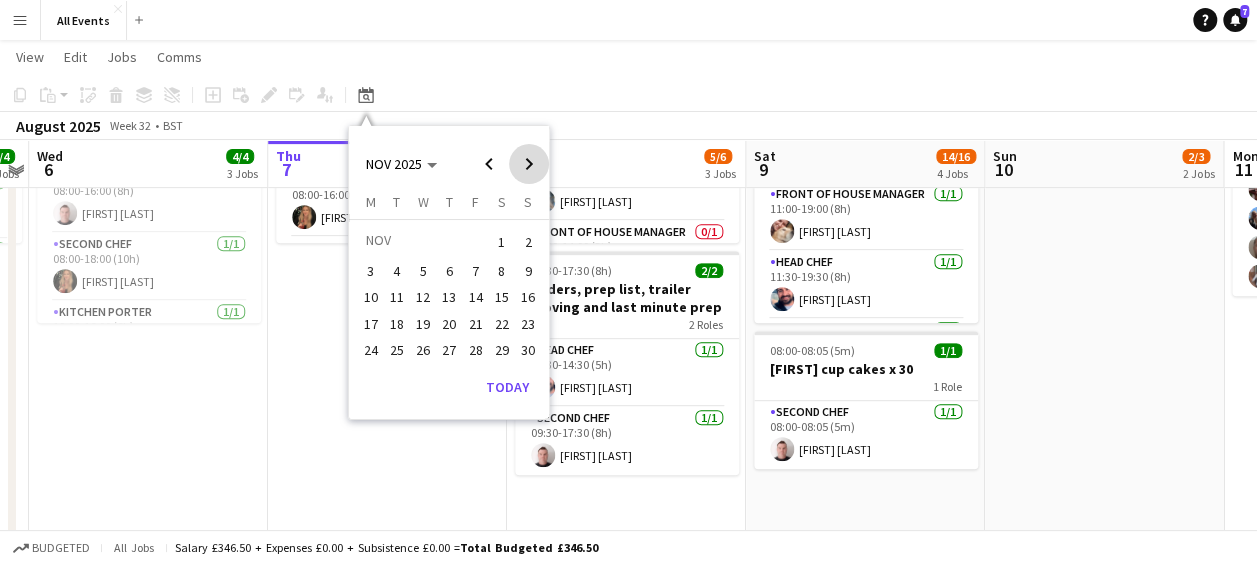 click at bounding box center (529, 164) 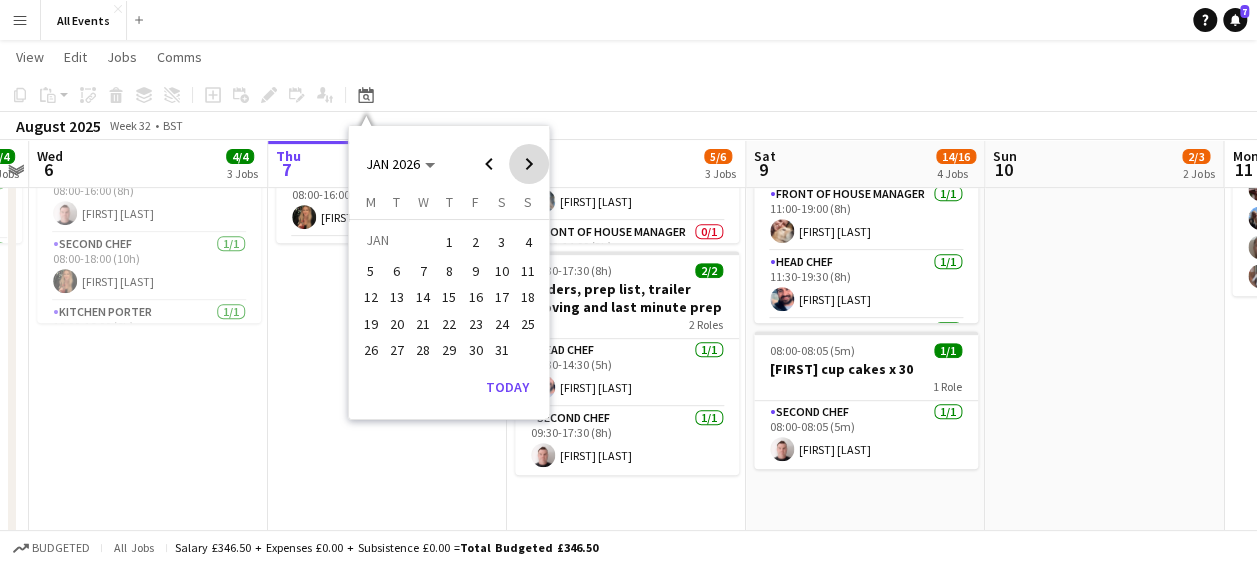 click at bounding box center (529, 164) 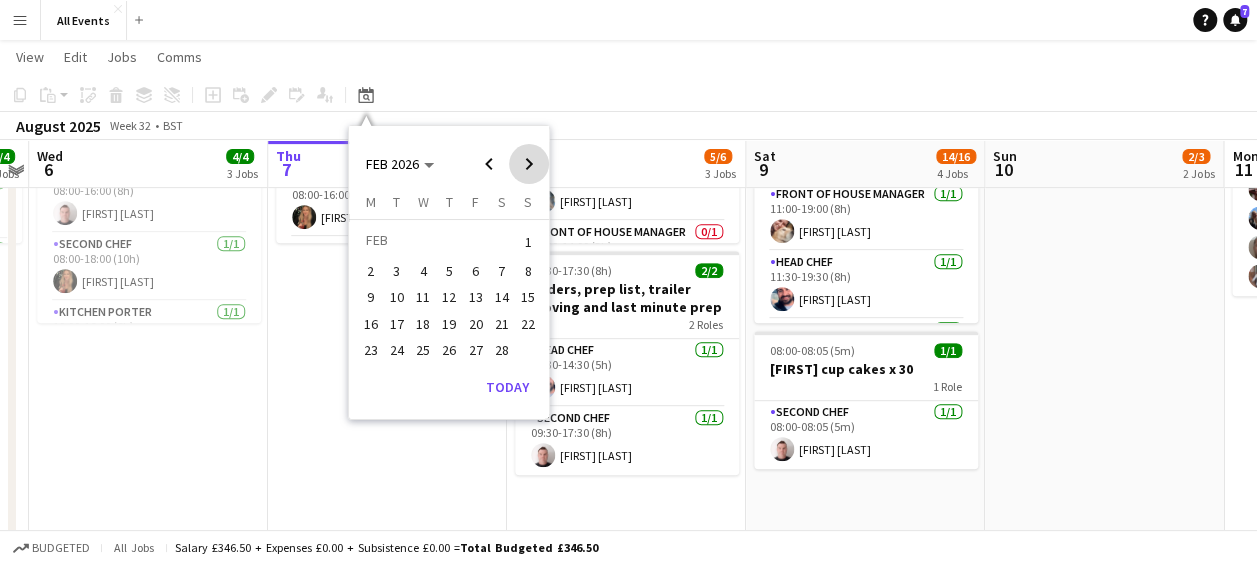 click at bounding box center [529, 164] 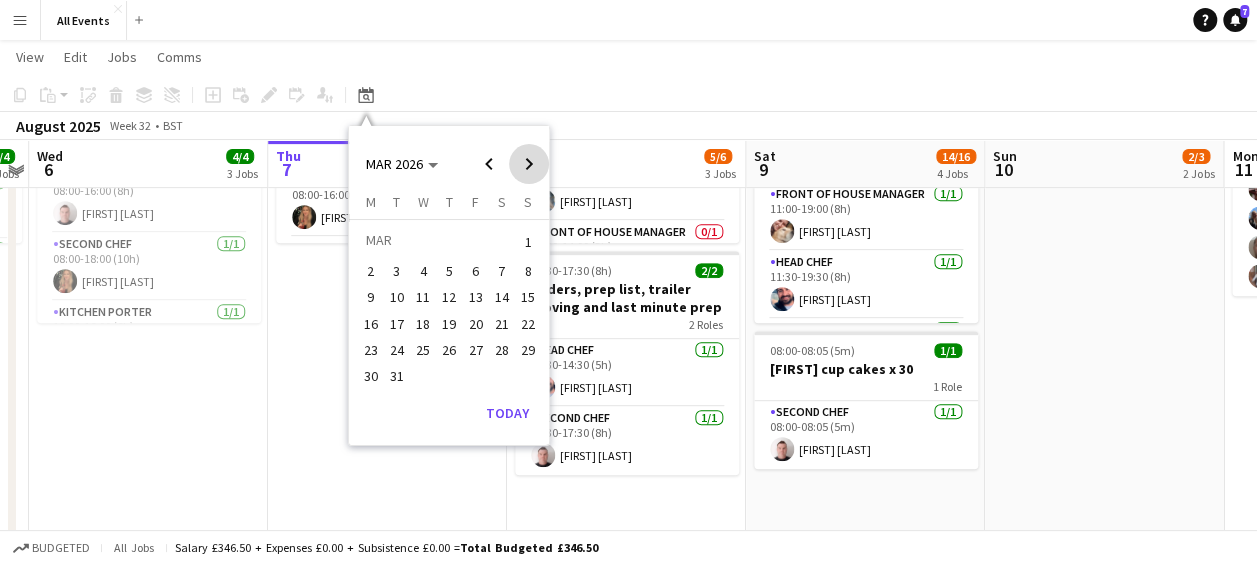 click at bounding box center (529, 164) 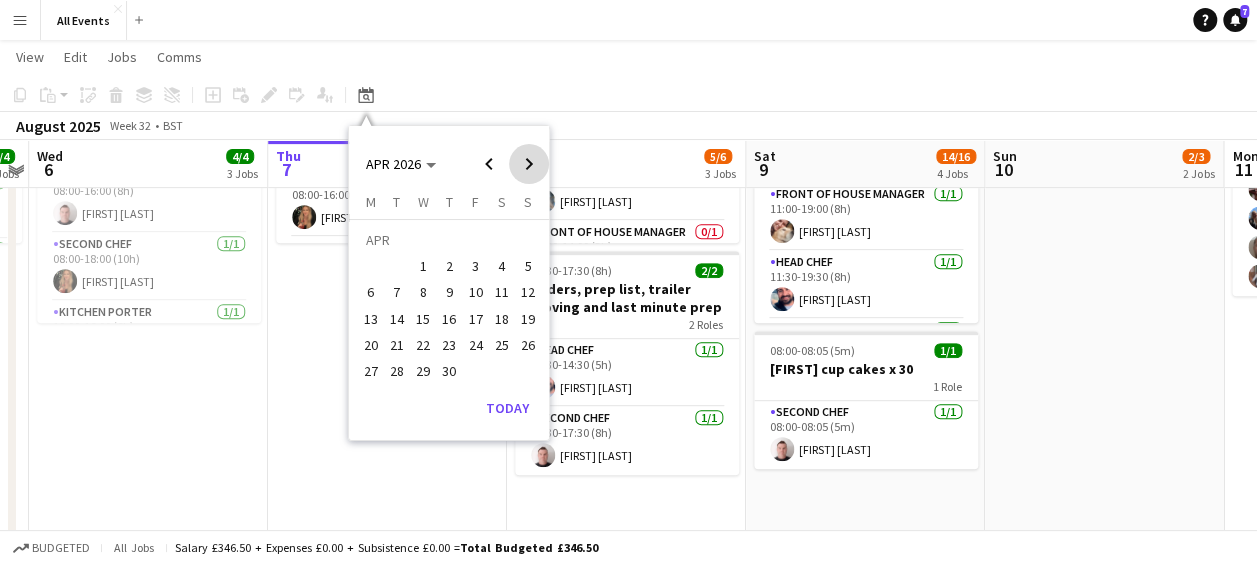 click at bounding box center (529, 164) 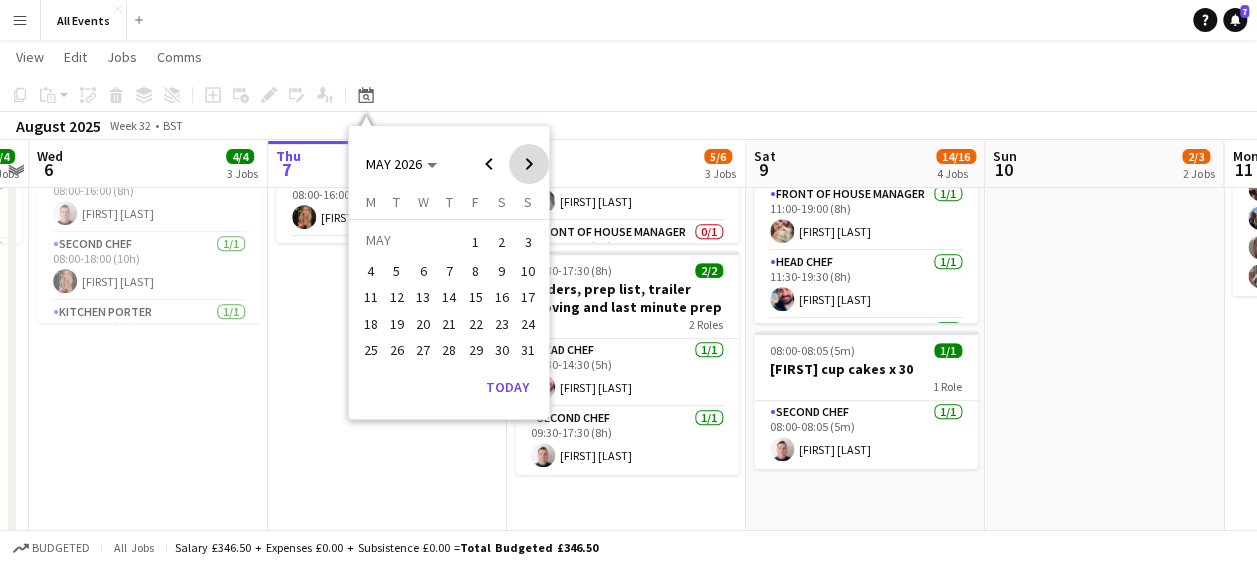click at bounding box center (529, 164) 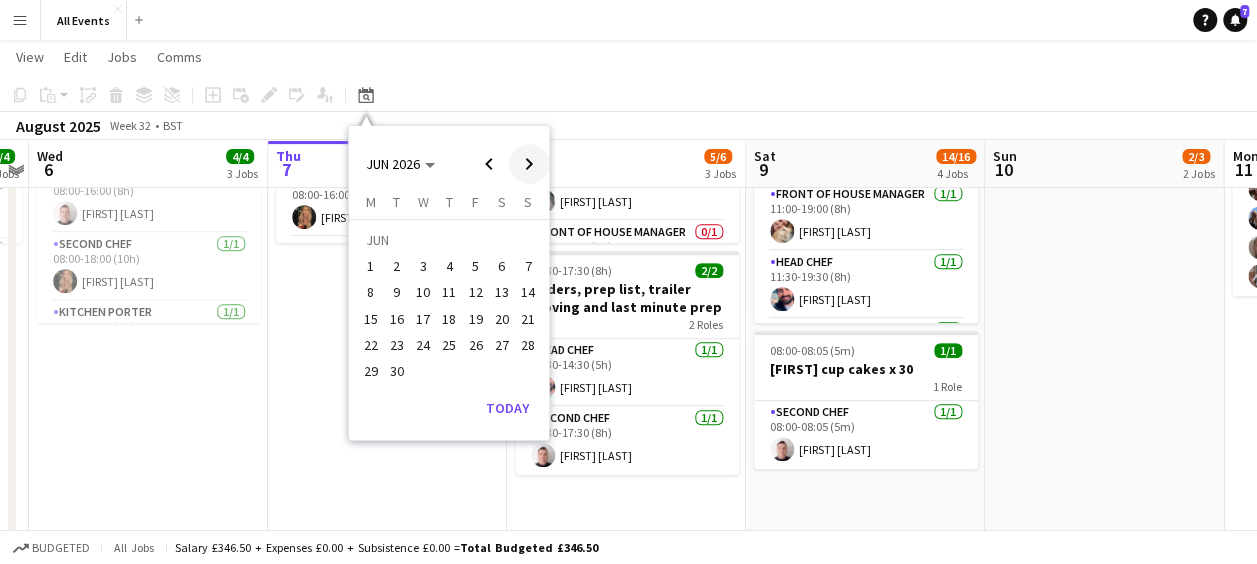 click at bounding box center (529, 164) 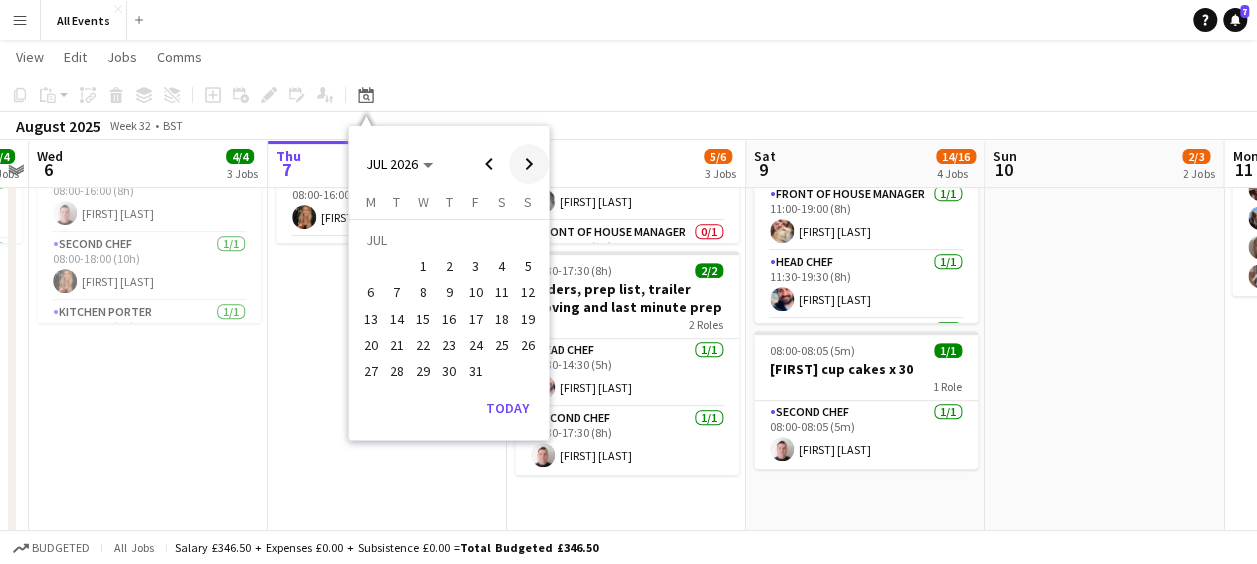click at bounding box center (529, 164) 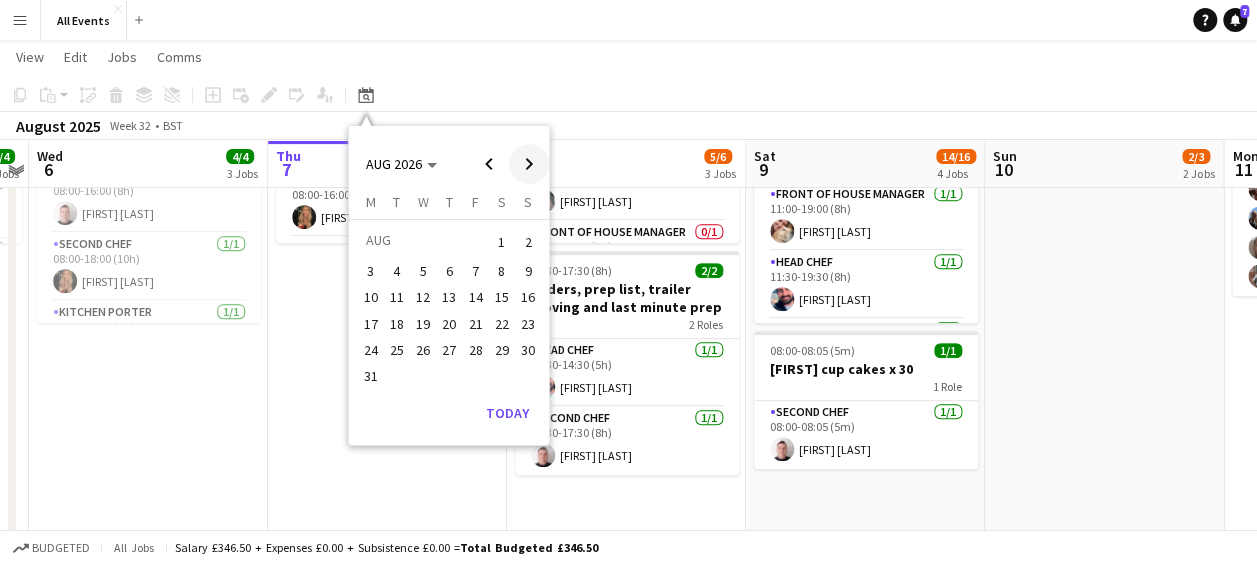 click at bounding box center (529, 164) 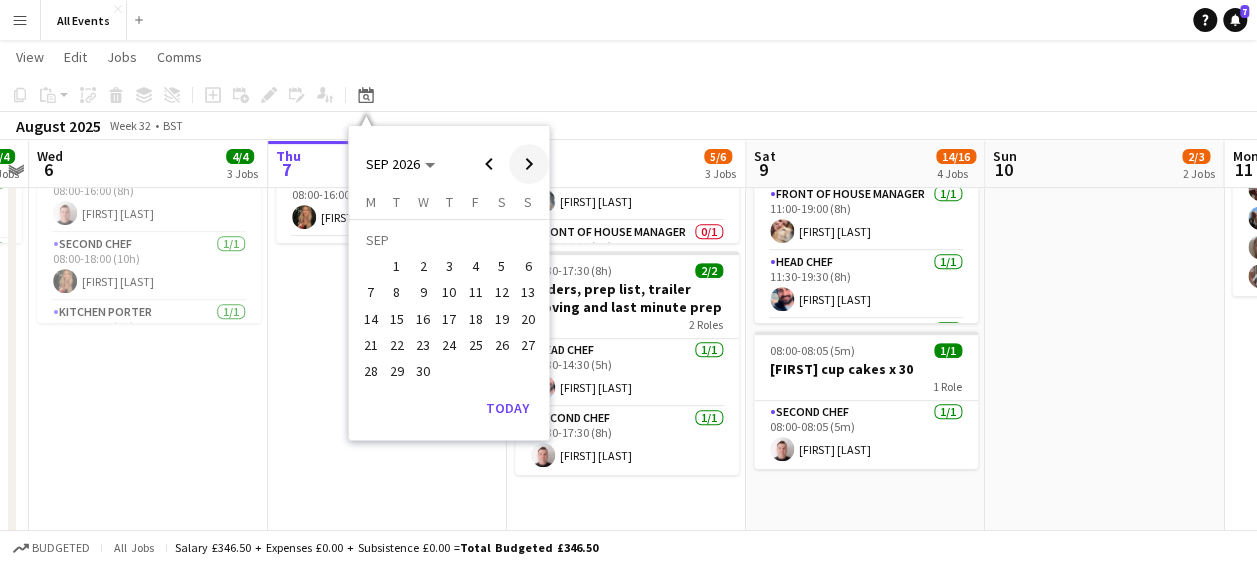 click at bounding box center (529, 164) 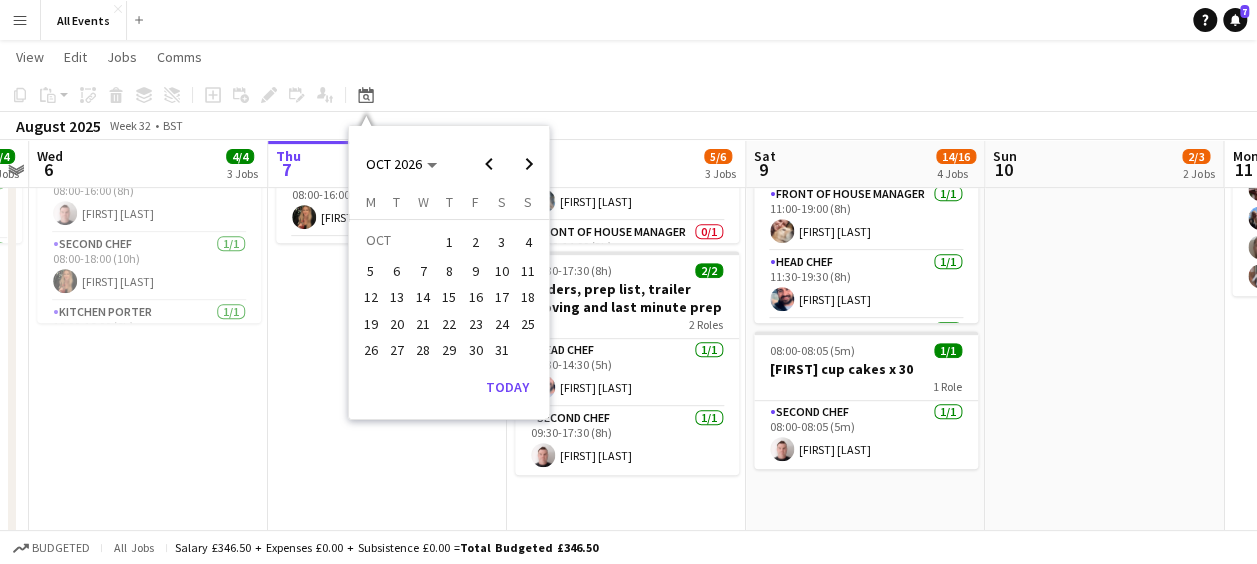 click on "24" at bounding box center [502, 324] 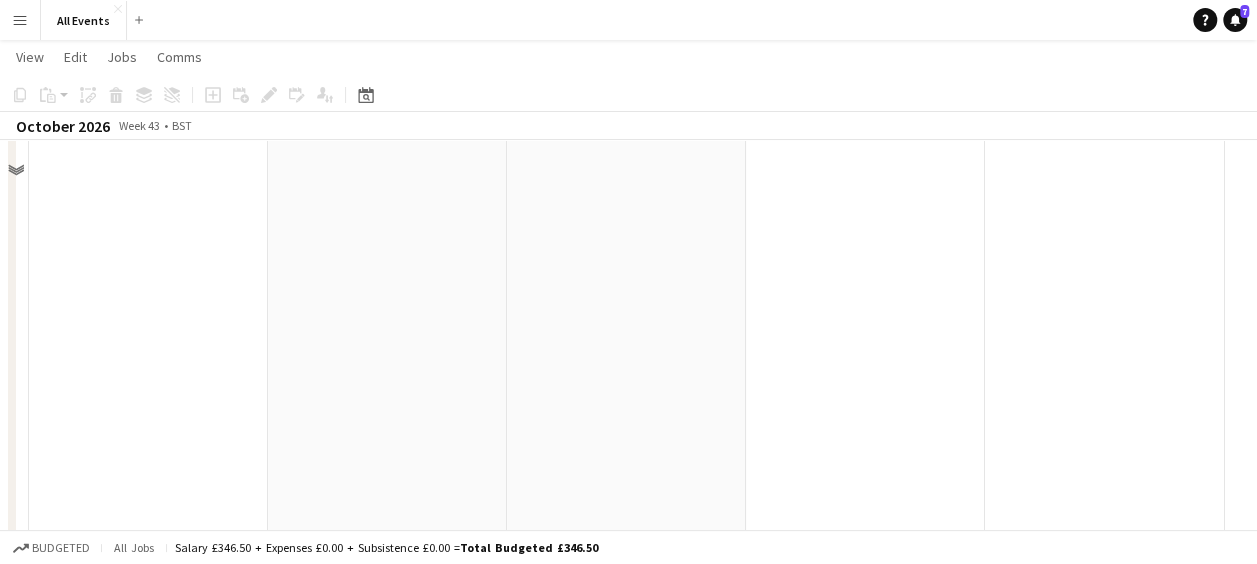 scroll, scrollTop: 0, scrollLeft: 0, axis: both 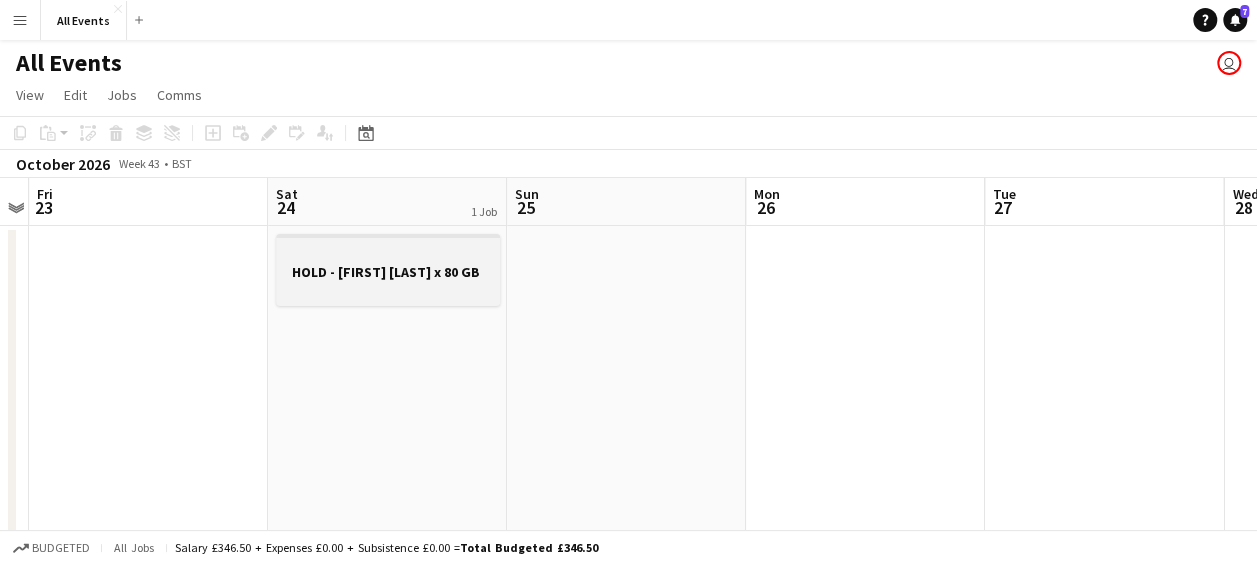 click on "HOLD - [FIRST] [LAST] x 80 GB" at bounding box center [388, 272] 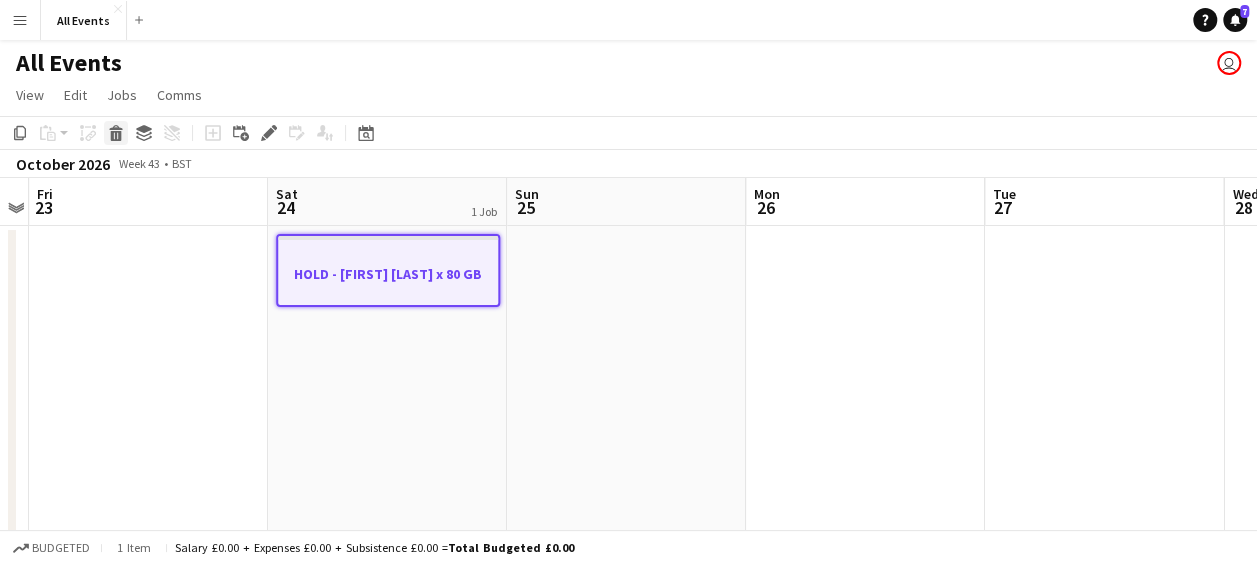click 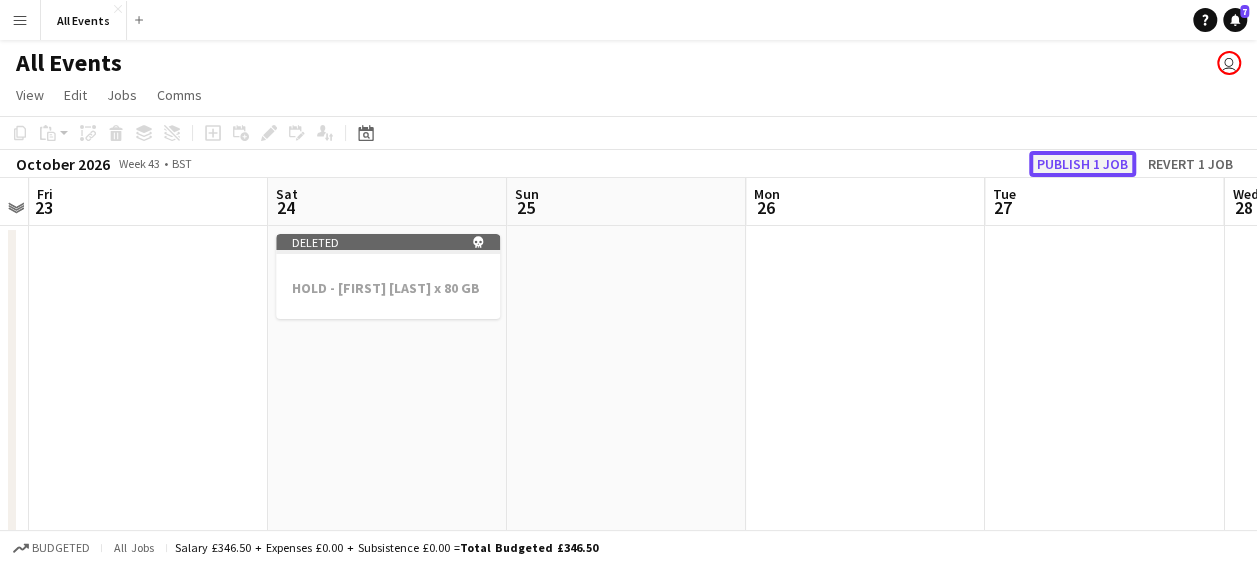 click on "Publish 1 job" 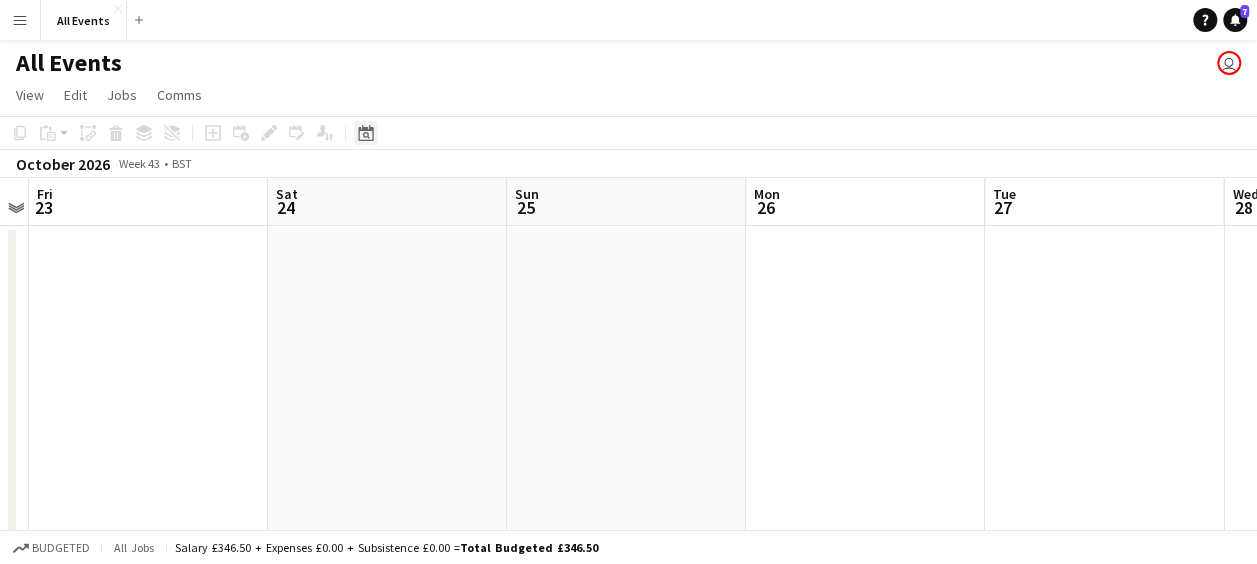 click 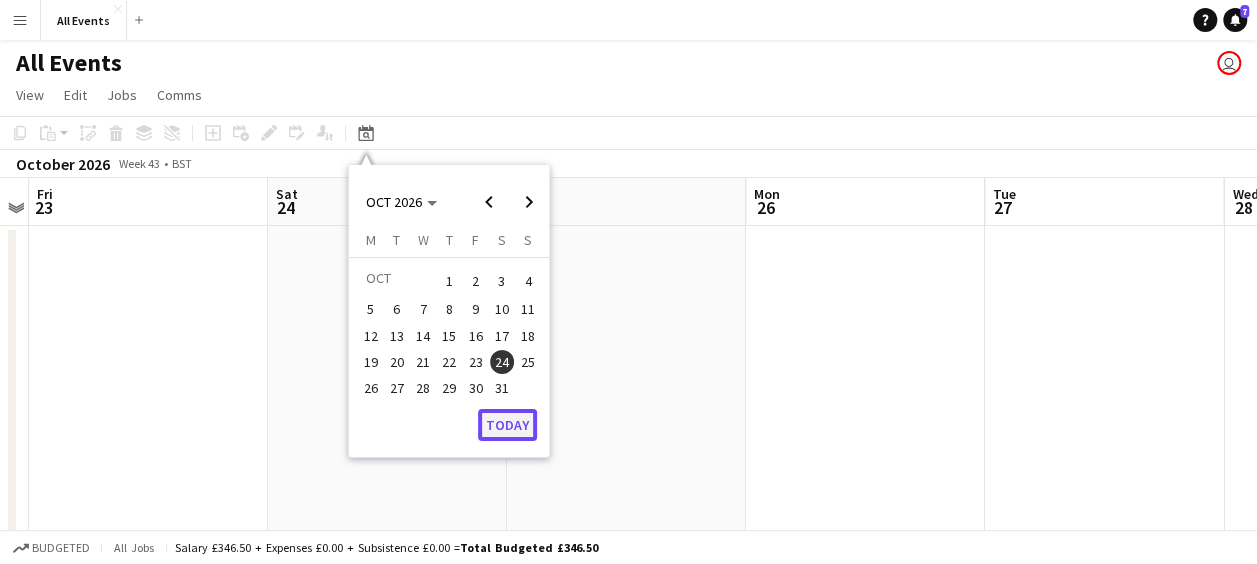 click on "Today" at bounding box center [507, 425] 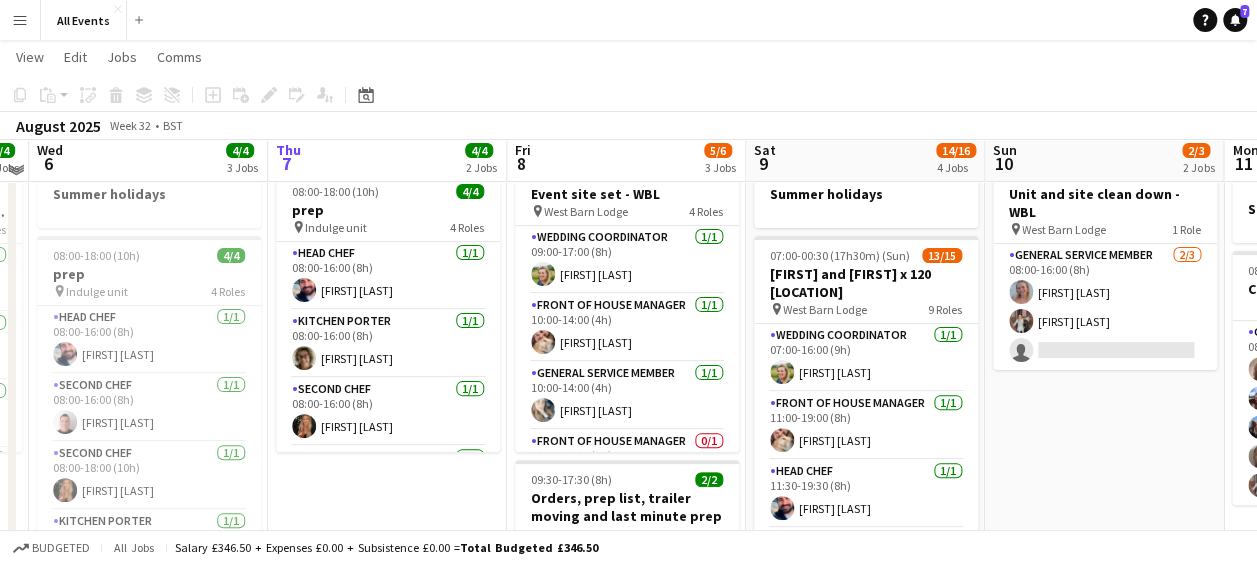 scroll, scrollTop: 161, scrollLeft: 0, axis: vertical 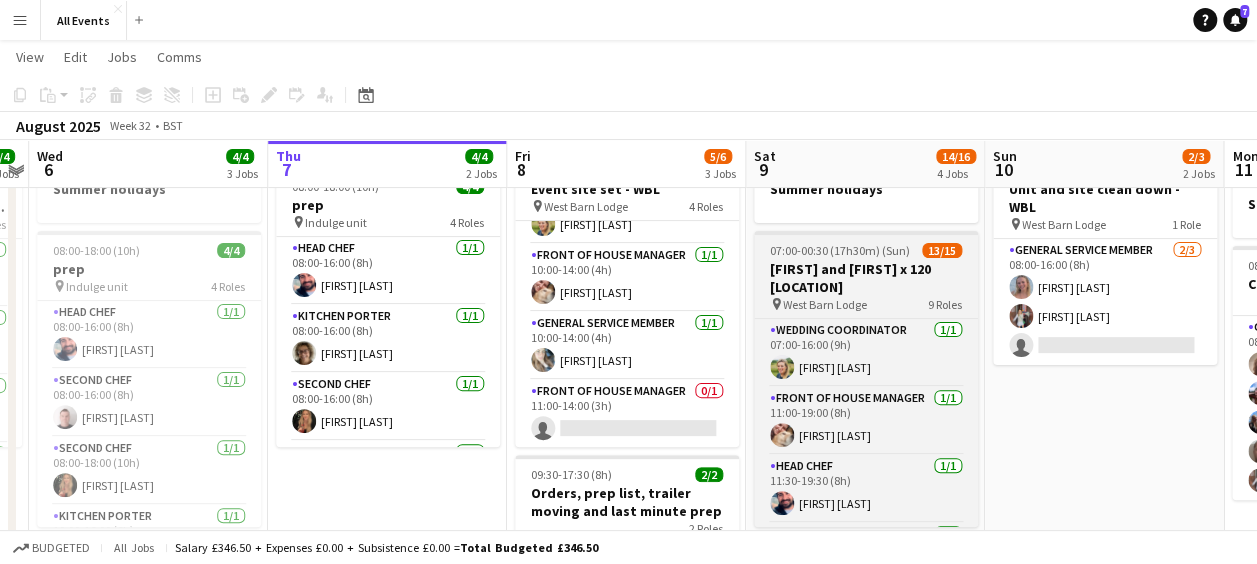 click on "[FIRST] and [FIRST] x 120 [LOCATION]" at bounding box center (866, 278) 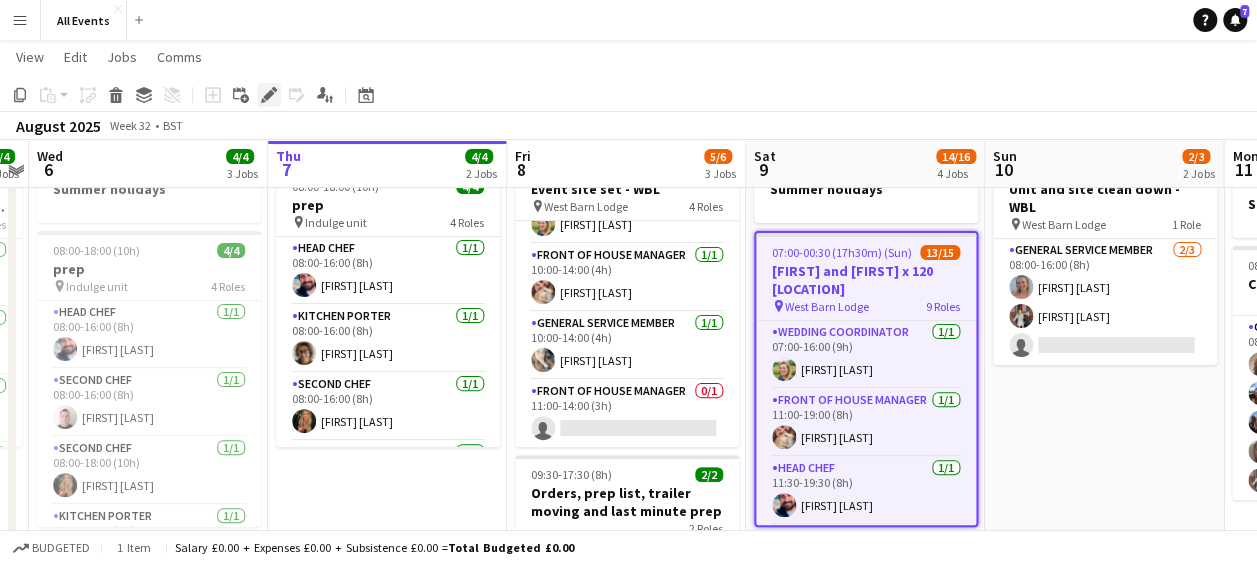 click 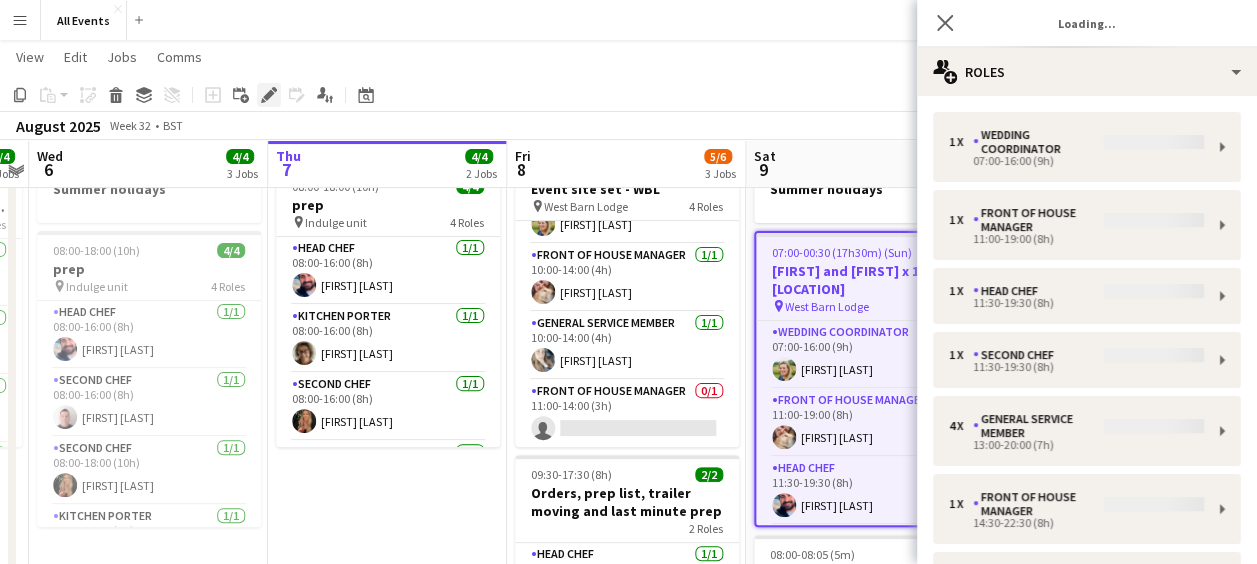 type on "**********" 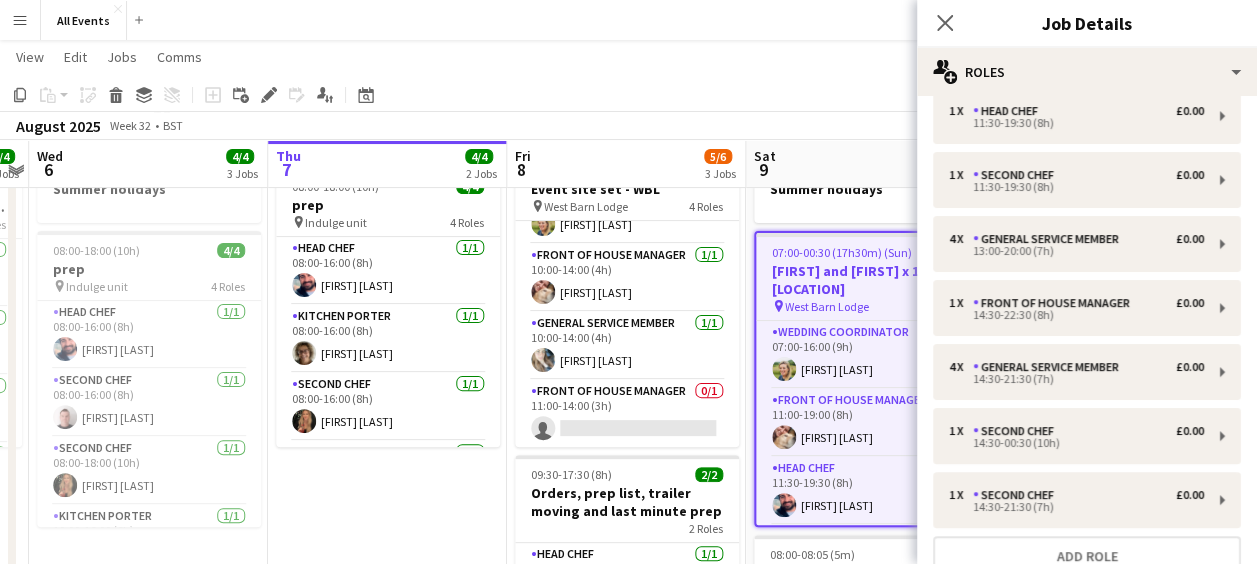 scroll, scrollTop: 318, scrollLeft: 0, axis: vertical 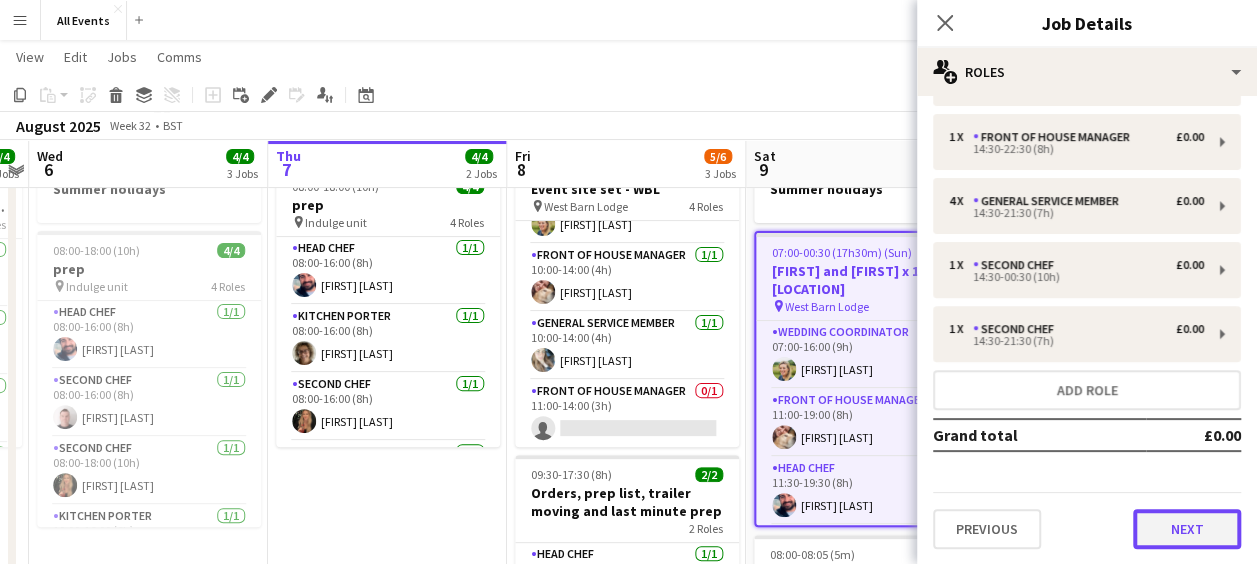 click on "Next" at bounding box center [1187, 529] 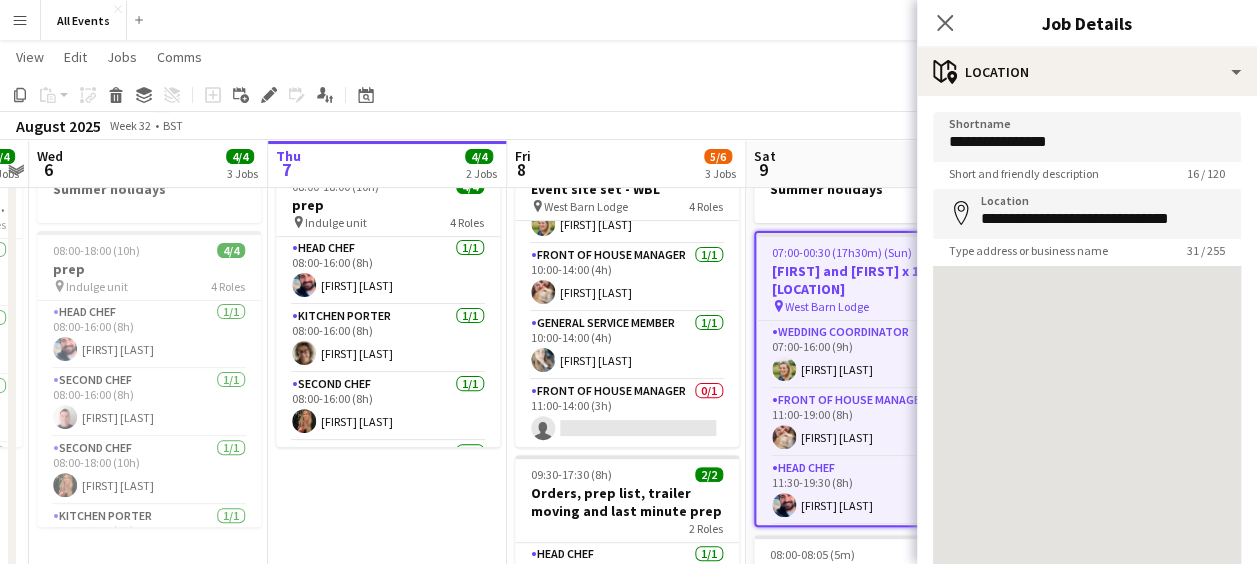 scroll, scrollTop: 0, scrollLeft: 0, axis: both 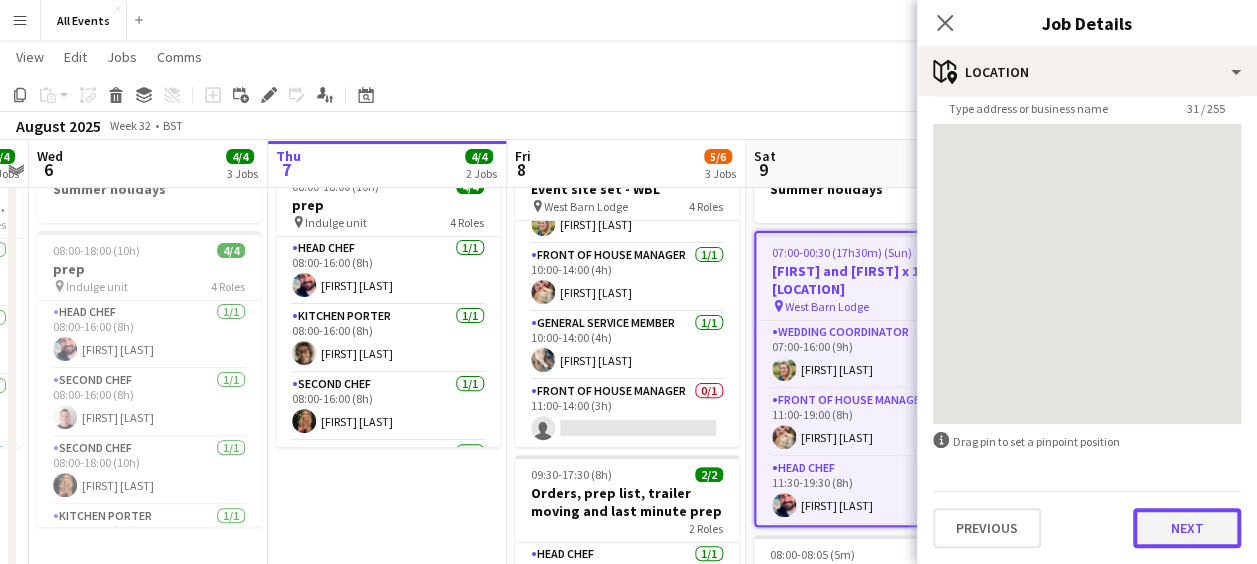click on "Next" at bounding box center [1187, 528] 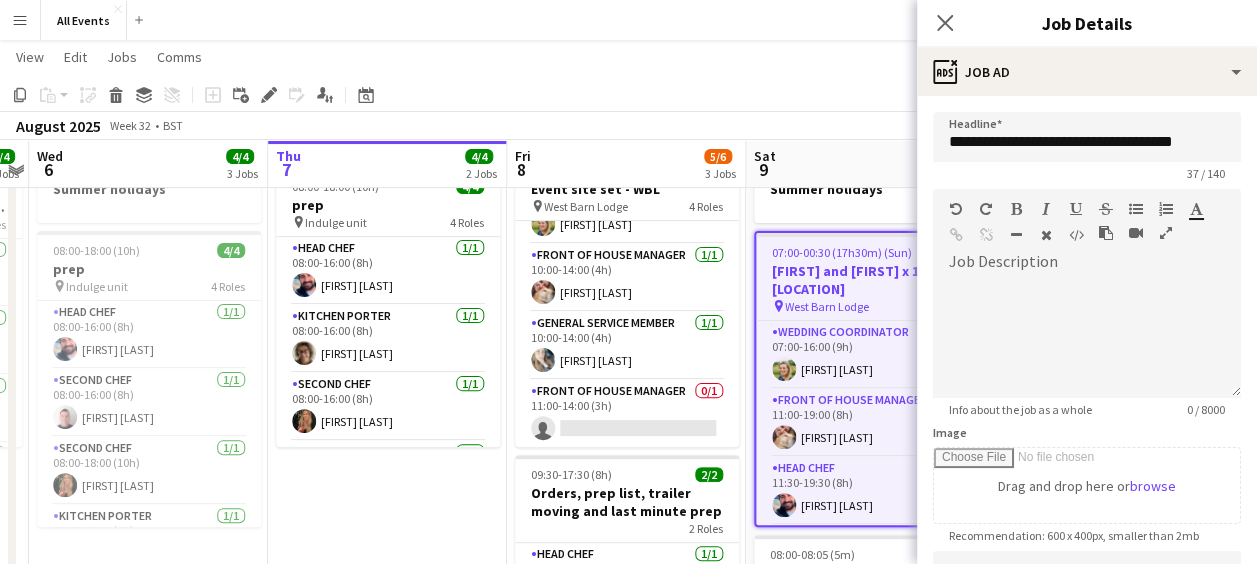 scroll, scrollTop: 0, scrollLeft: 0, axis: both 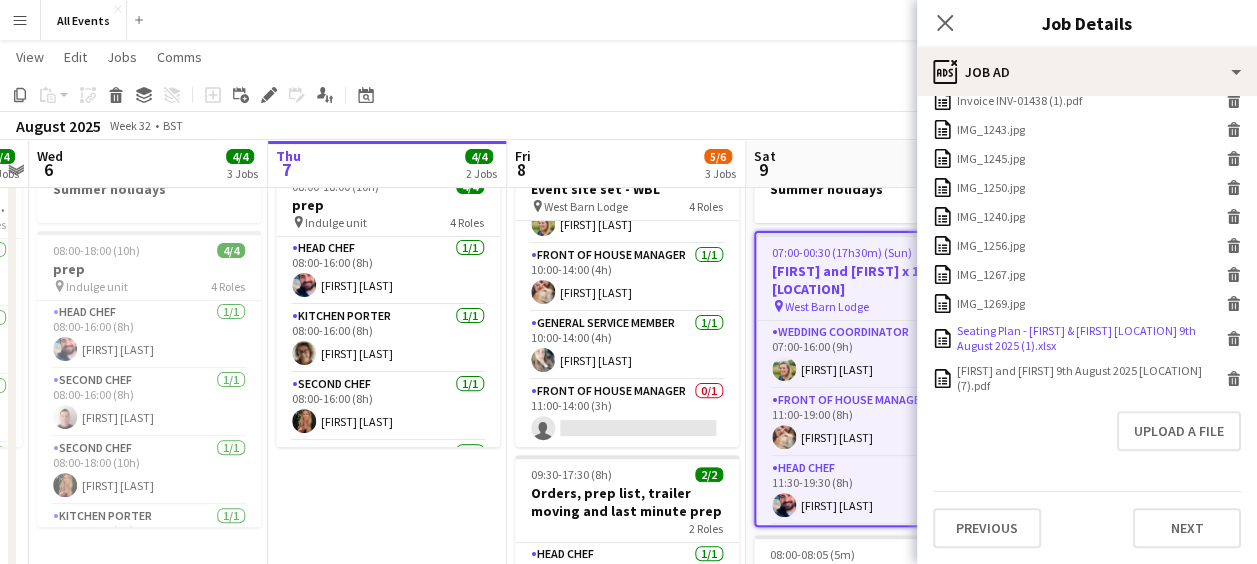 click on "Delete" 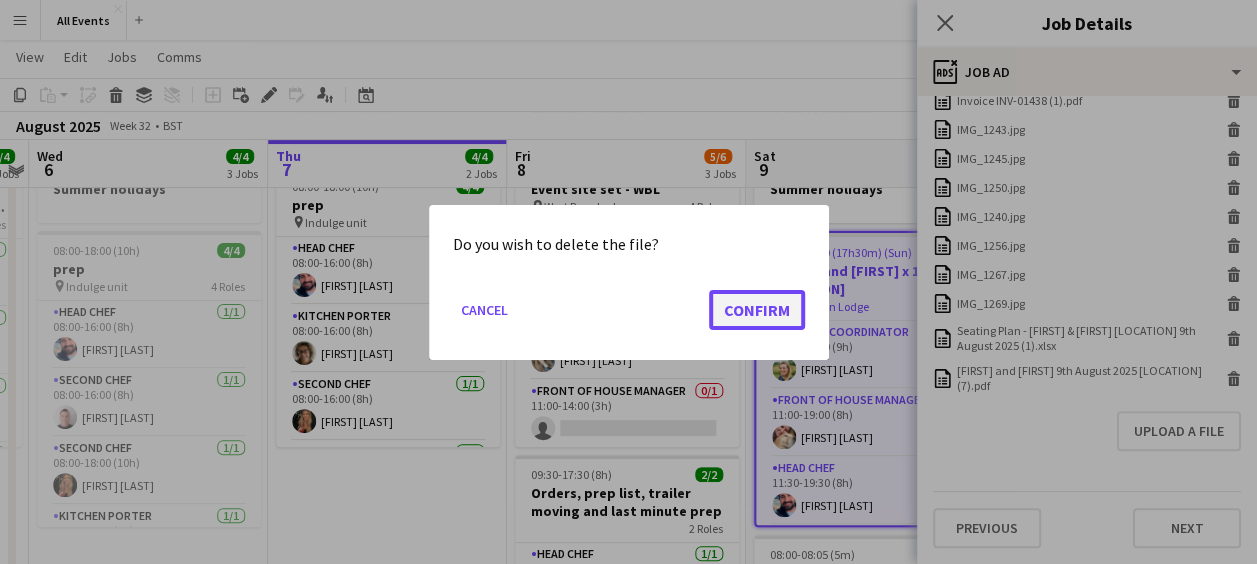click on "Confirm" 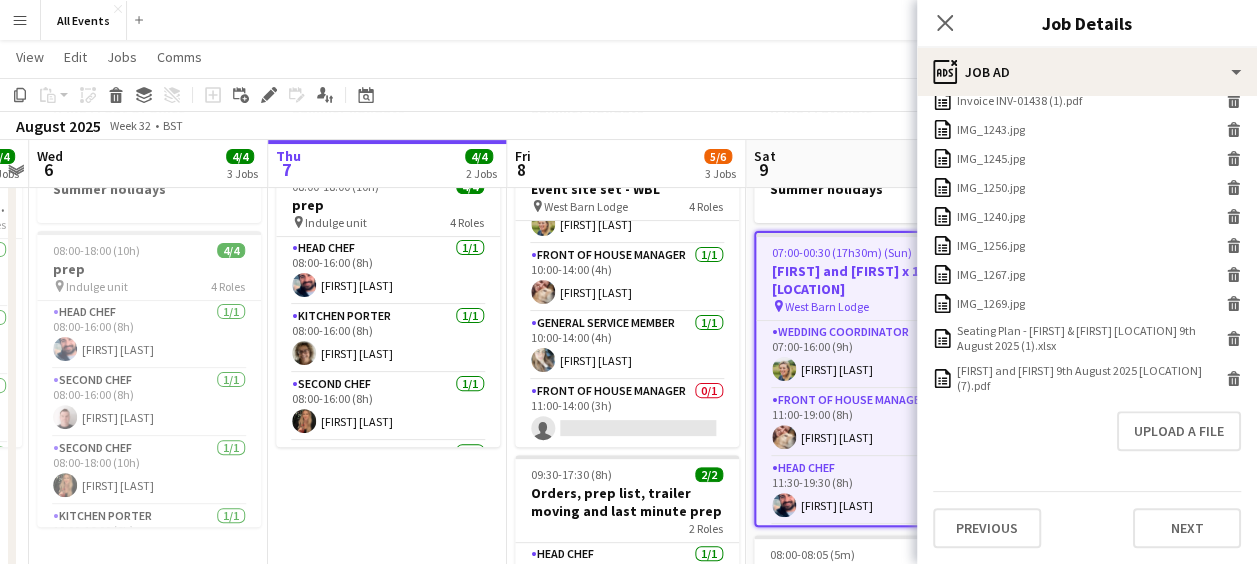 scroll, scrollTop: 161, scrollLeft: 0, axis: vertical 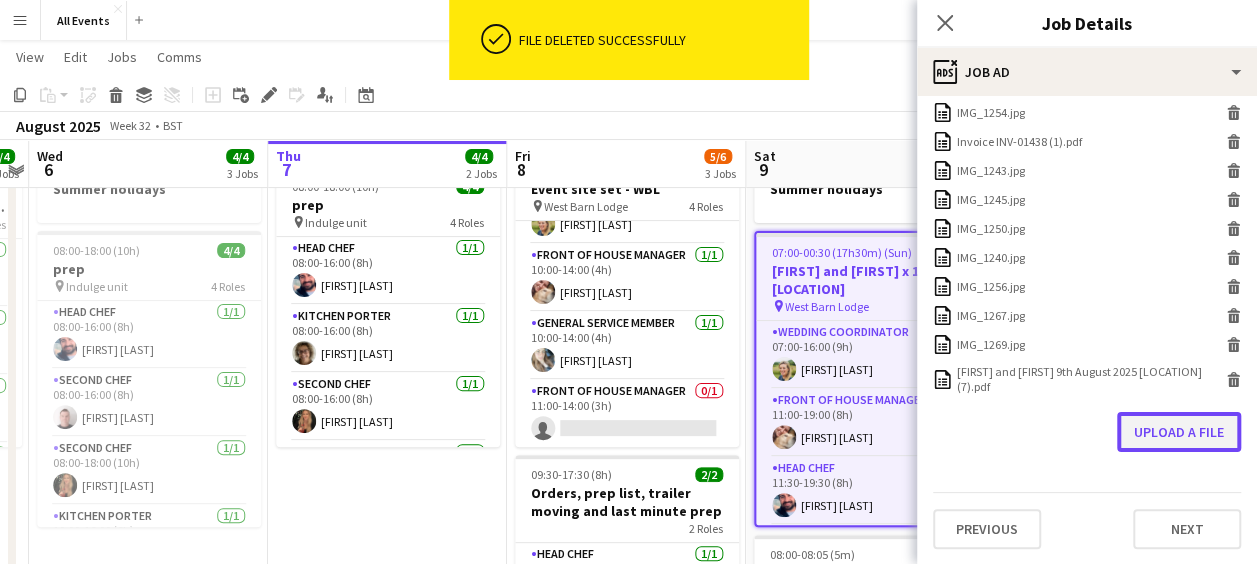 click on "Upload a file" at bounding box center (1179, 432) 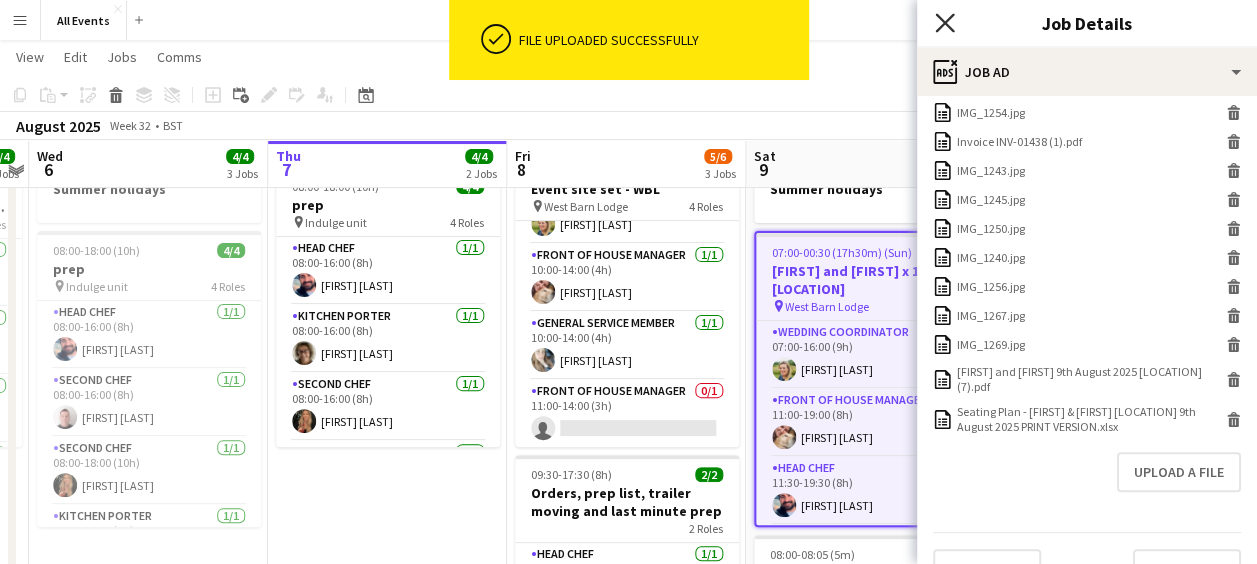 click on "Close pop-in" 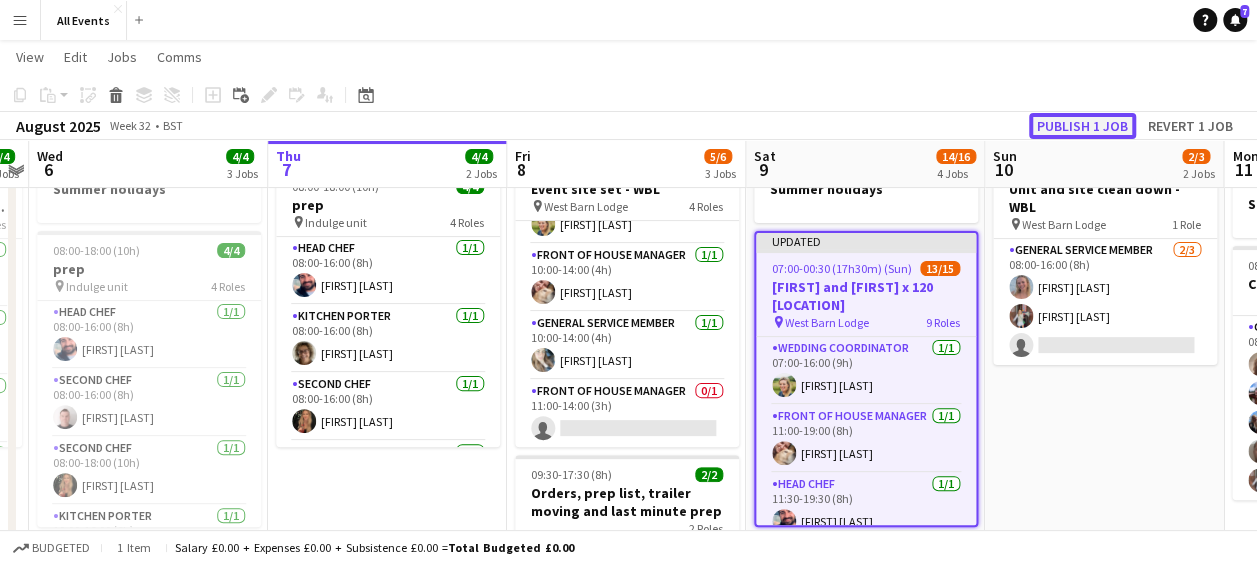 click on "Publish 1 job" 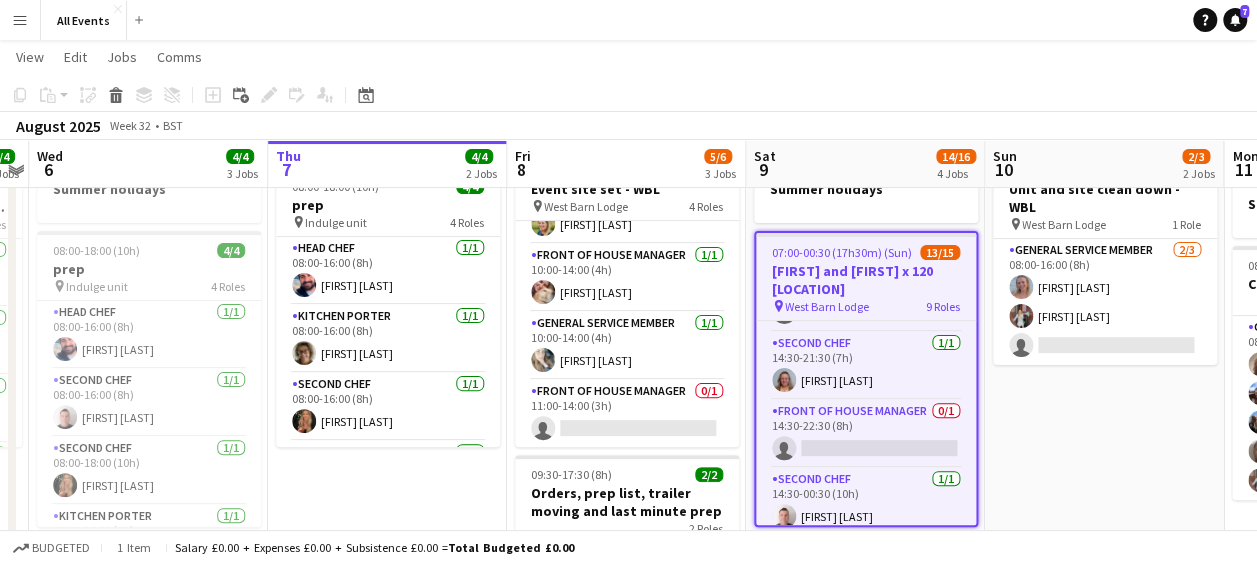 scroll, scrollTop: 581, scrollLeft: 0, axis: vertical 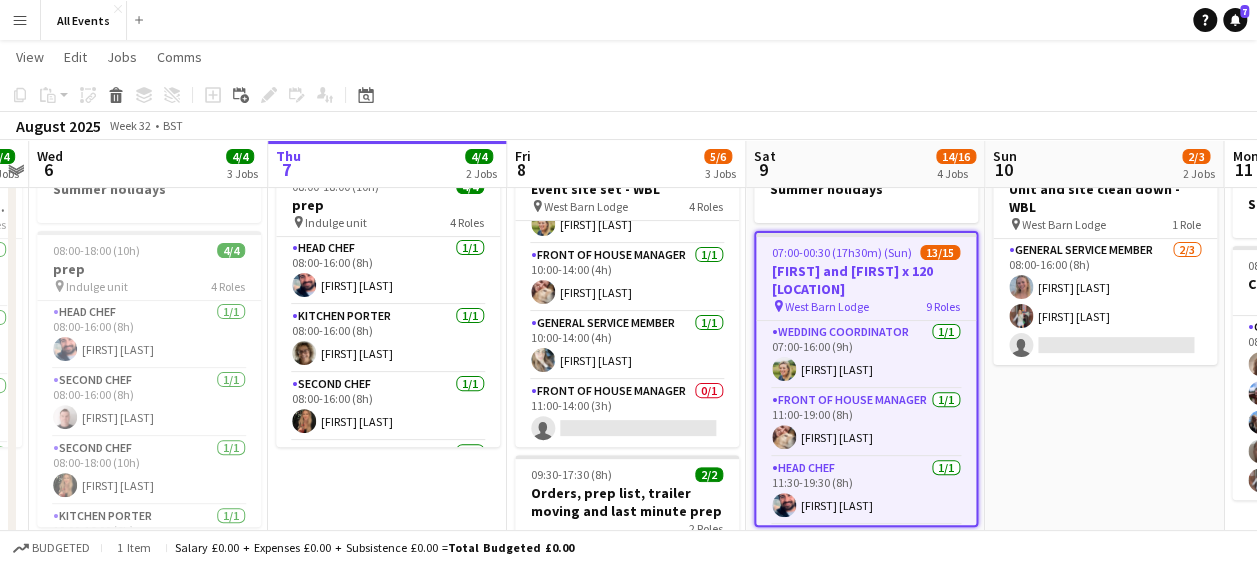 click on "Summer holidays      08:00-16:00 (8h)    2/3   Unit and site clean down - WBL
pin
[LOCATION]    1 Role   General service member   2/3   08:00-16:00 (8h)
[FIRST] [LAST] [FIRST] [LAST]
single-neutral-actions" at bounding box center [1104, 420] 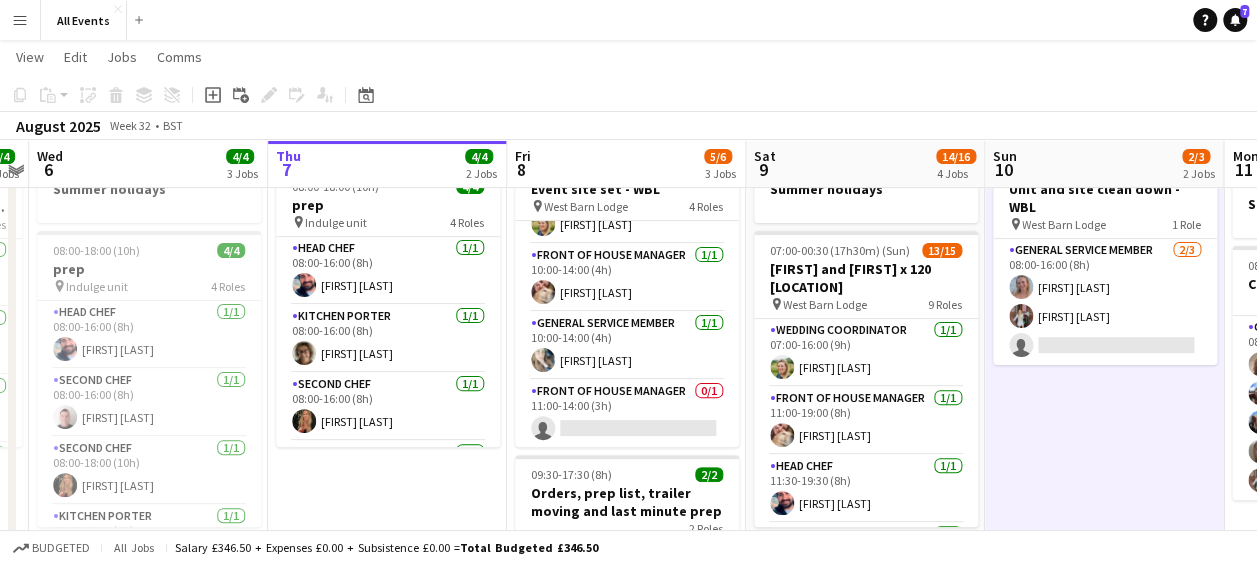 click on "View  Day view expanded Day view collapsed Month view Date picker Jump to today Expand Linked Jobs Collapse Linked Jobs  Edit  Copy Ctrl+C  Paste  Without Crew Ctrl+V With Crew Ctrl+Shift+V Paste as linked job  Group  Group Ungroup  Jobs  New Job Edit Job Delete Job New Linked Job Edit Linked Jobs Job fulfilment Promote Role Copy Role URL  Comms  Notify confirmed crew Create chat" 